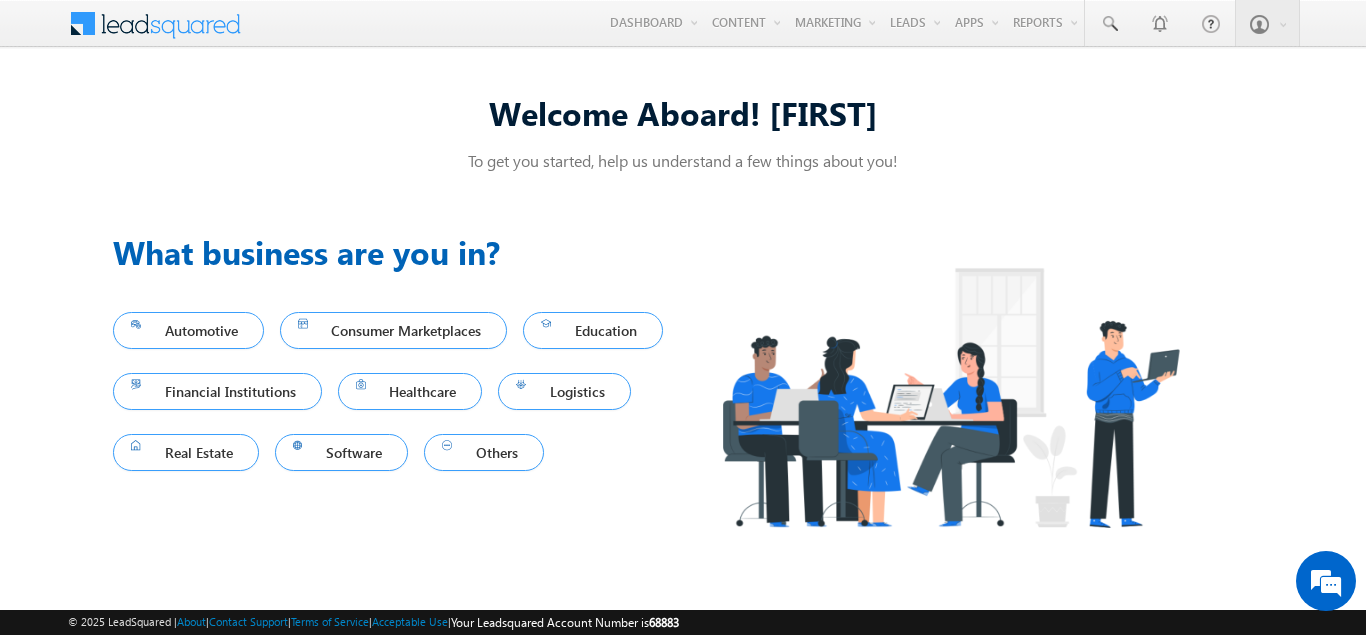 scroll, scrollTop: 0, scrollLeft: 0, axis: both 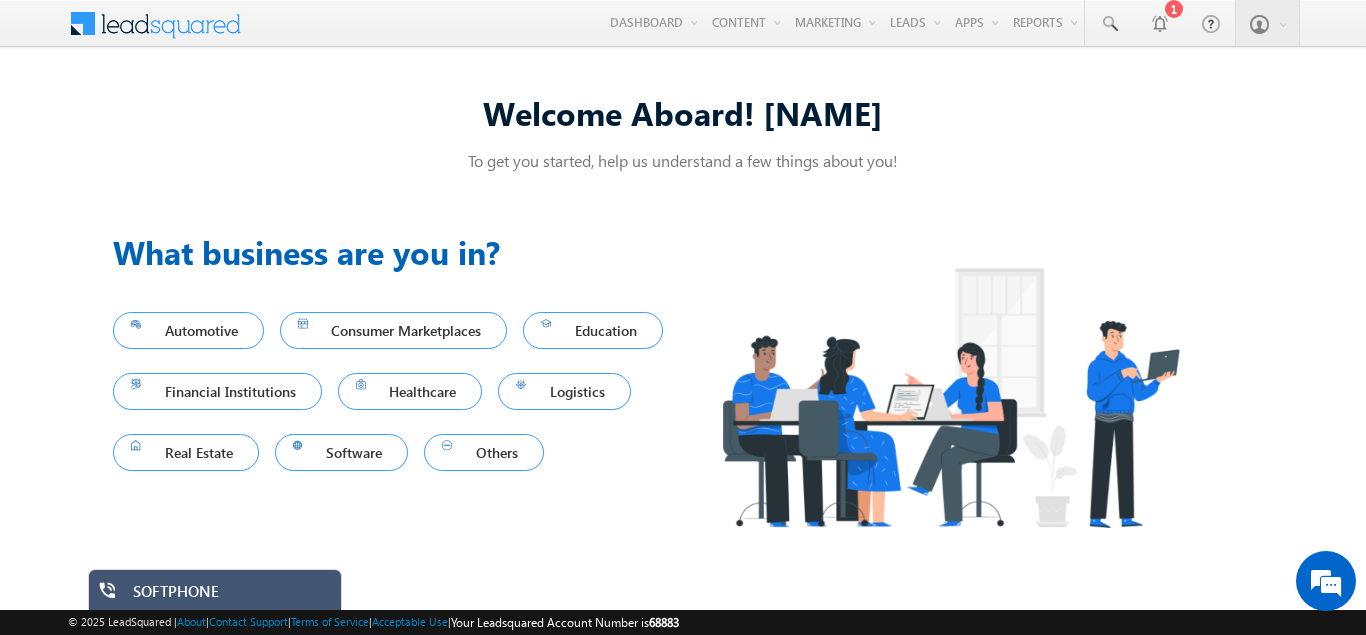 click on "SOFTPHONE" at bounding box center [230, 596] 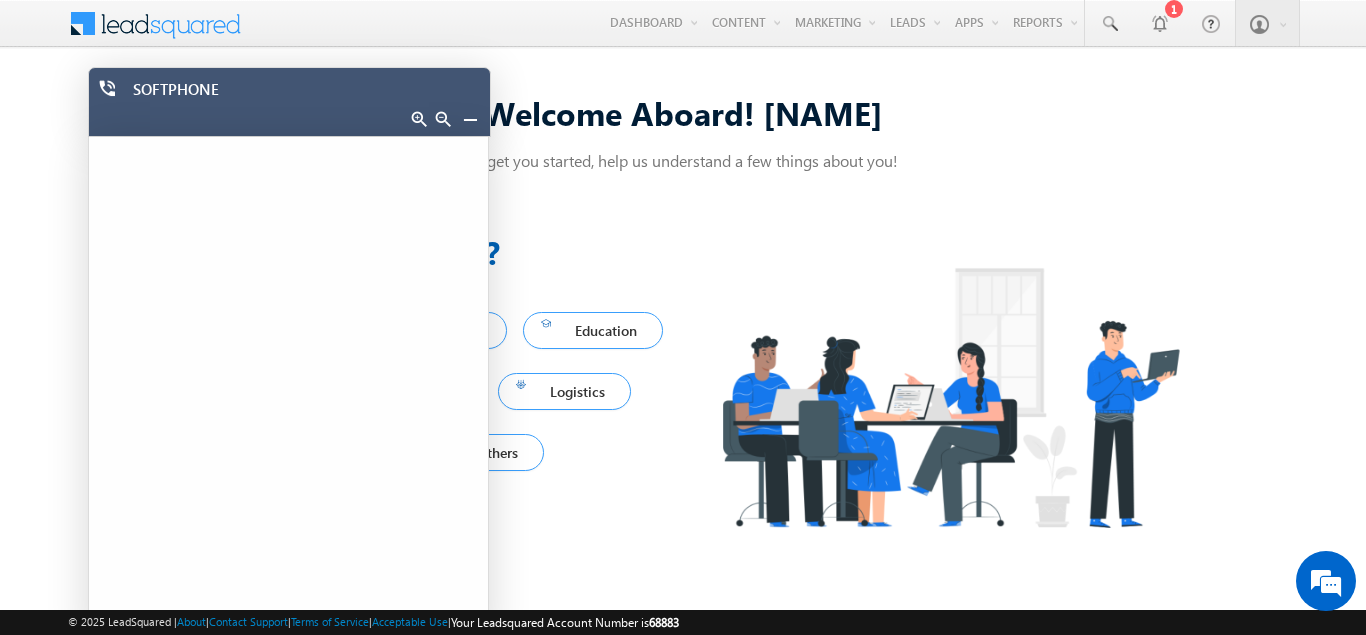 scroll, scrollTop: 0, scrollLeft: 0, axis: both 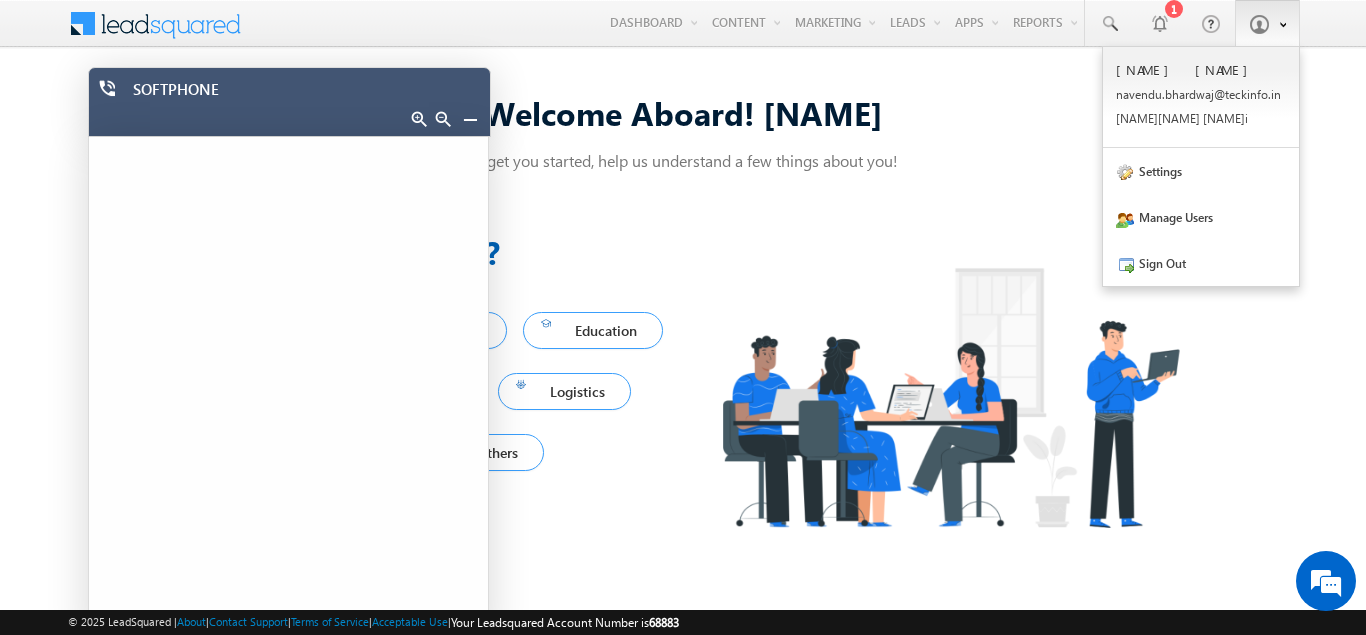 click at bounding box center [1259, 24] 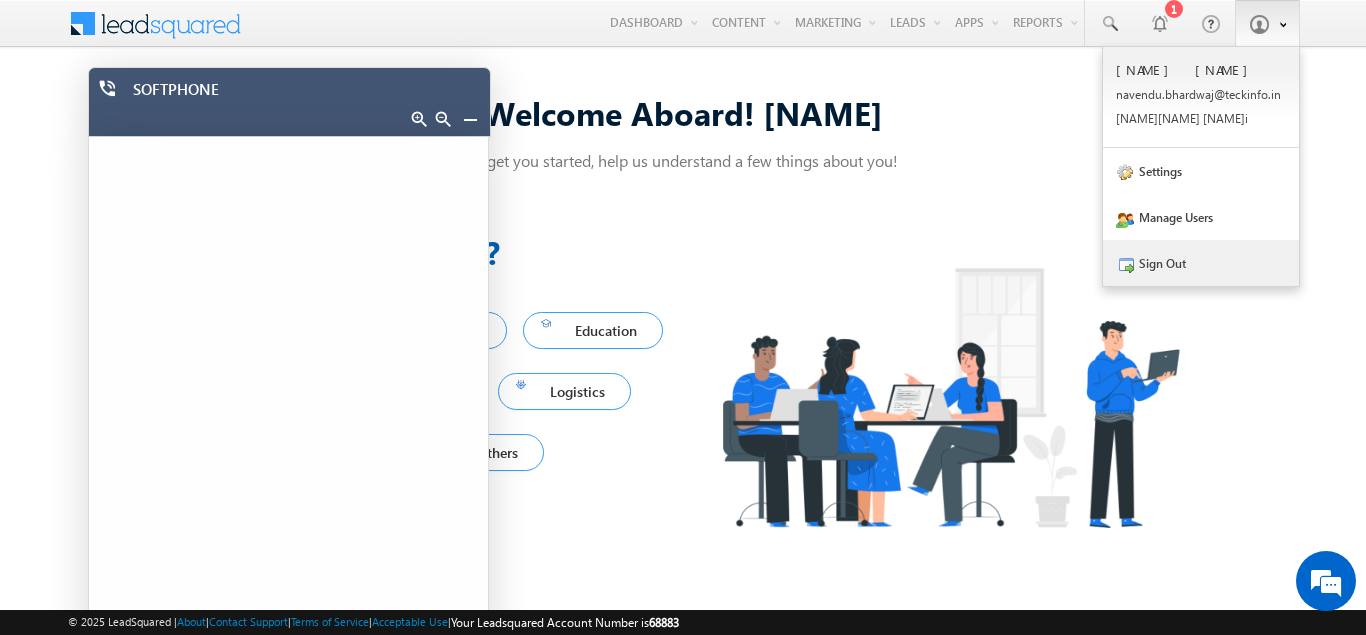 click on "Sign Out" at bounding box center [1201, 263] 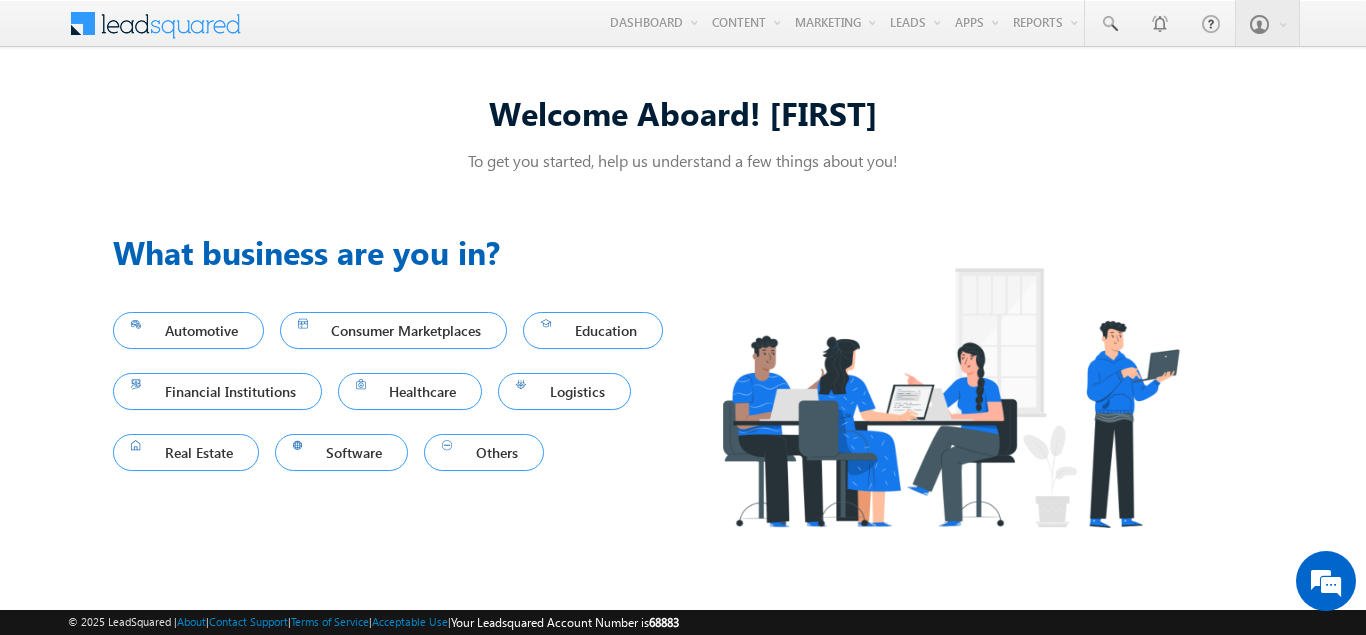 scroll, scrollTop: 0, scrollLeft: 0, axis: both 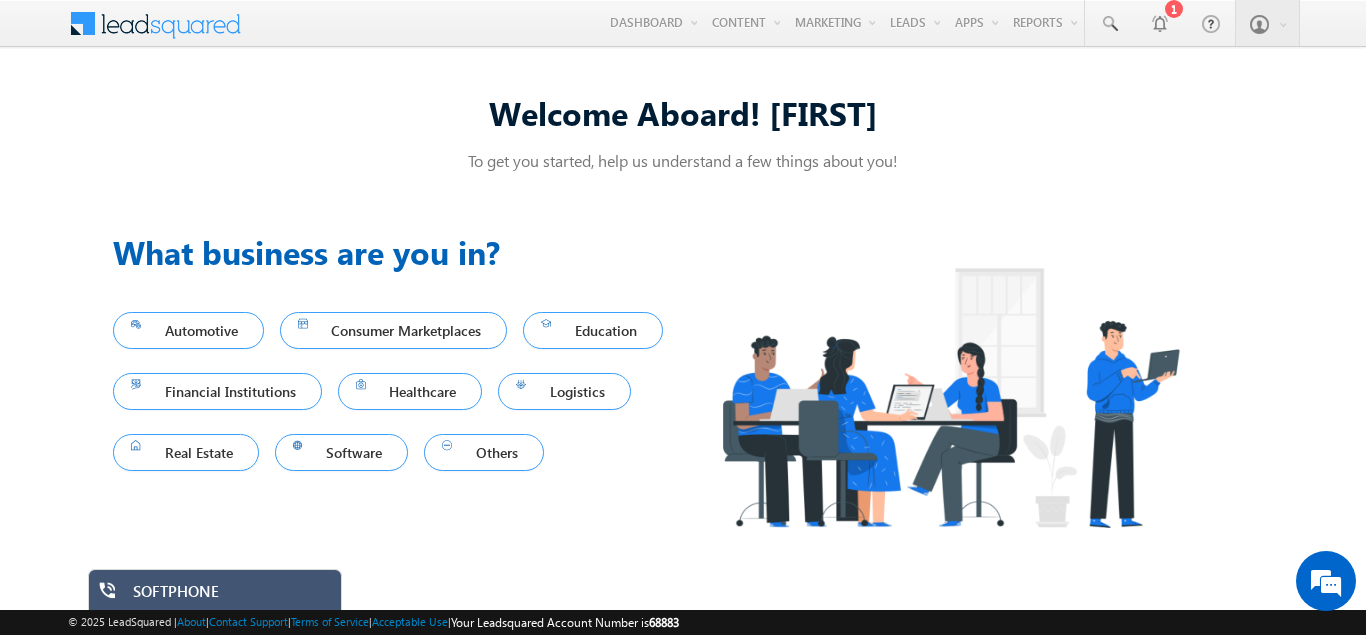 click on "SOFTPHONE" at bounding box center [230, 596] 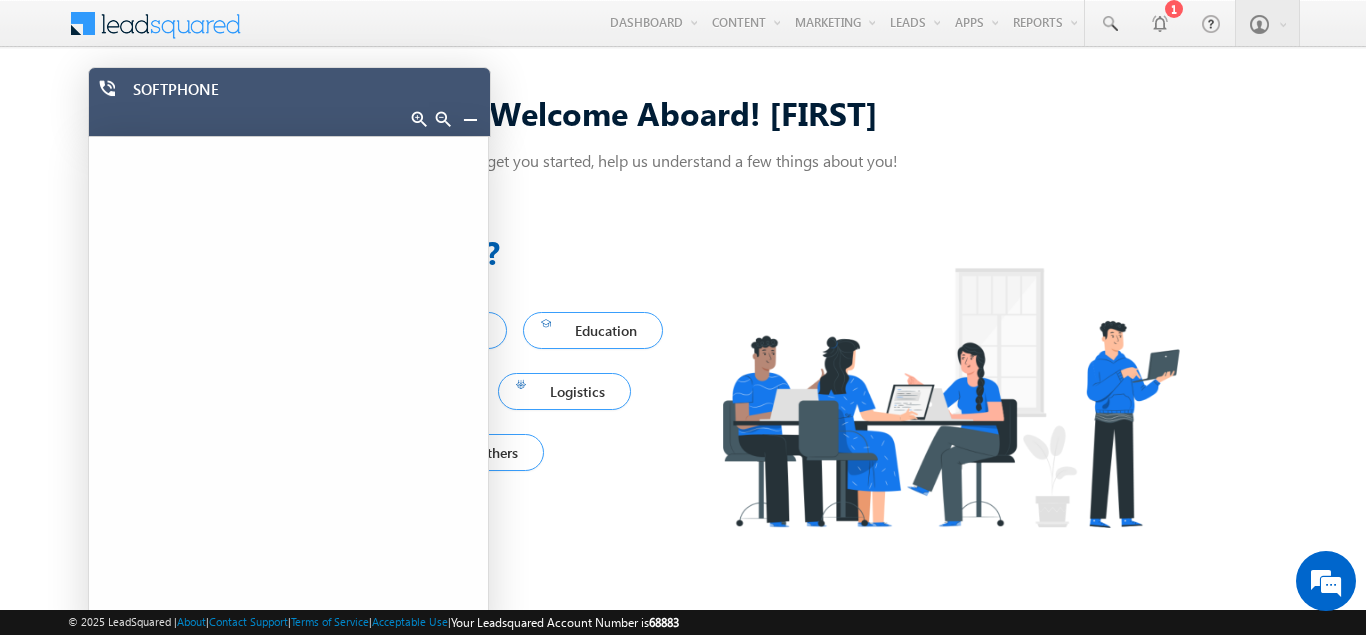 scroll, scrollTop: 0, scrollLeft: 0, axis: both 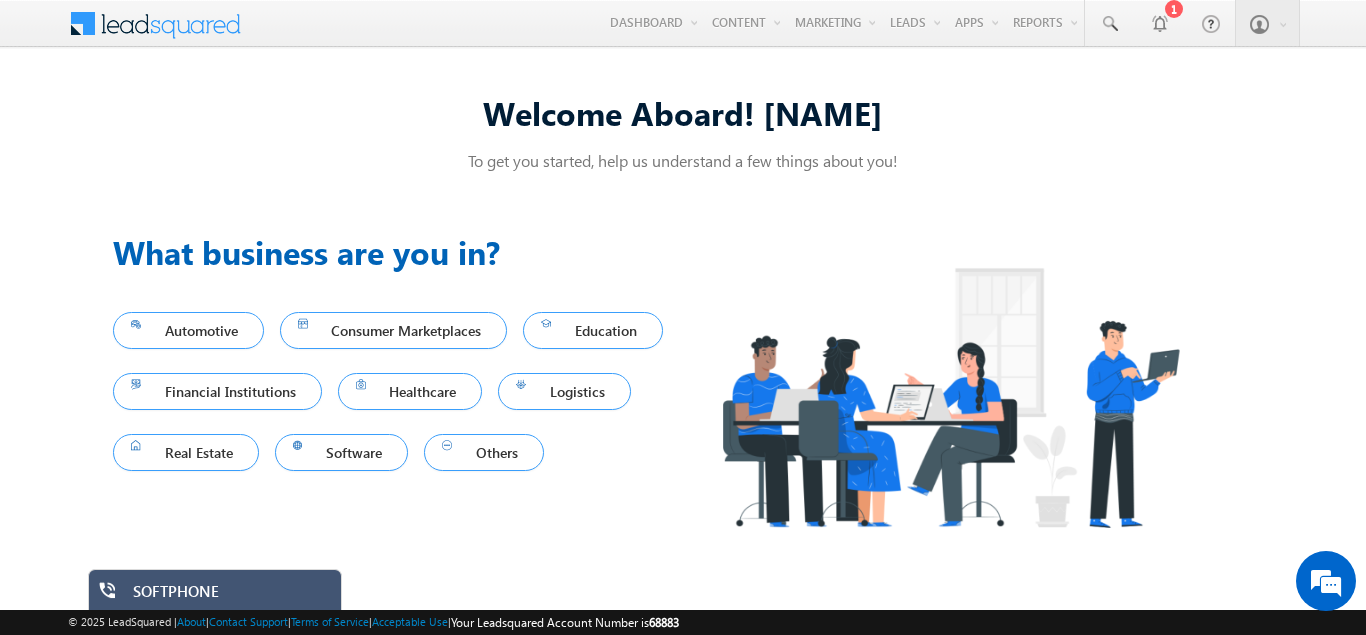 click on "SOFTPHONE" at bounding box center (230, 596) 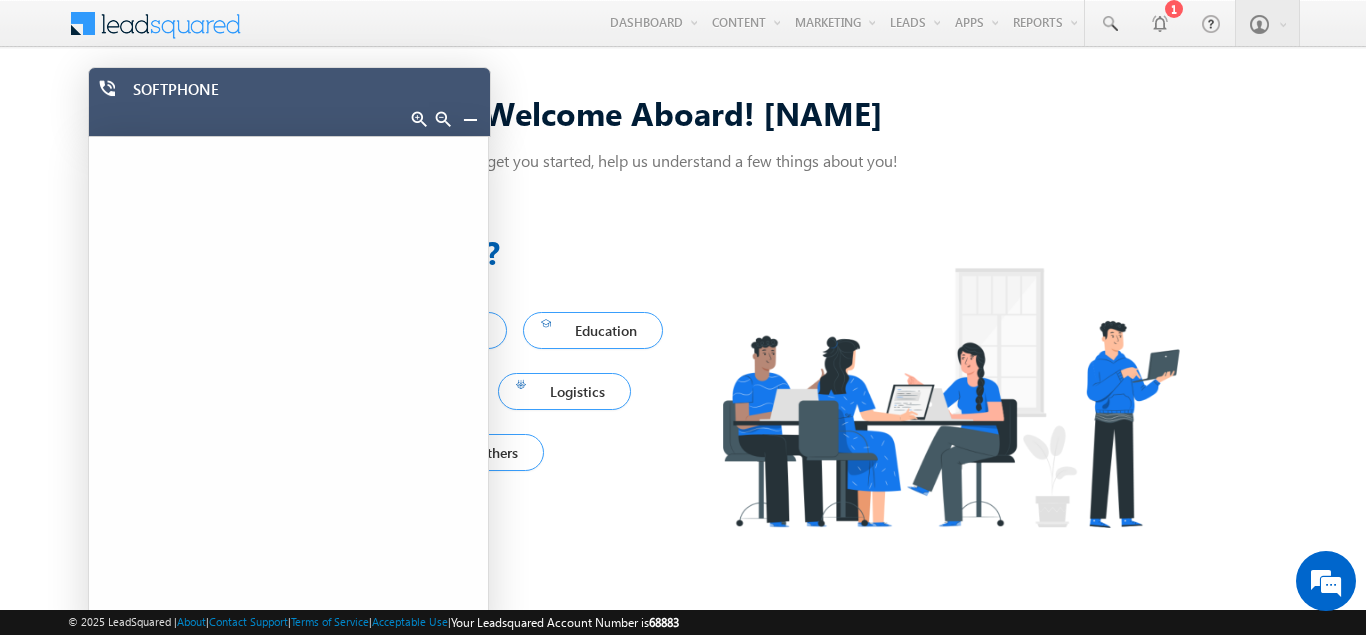 scroll, scrollTop: 0, scrollLeft: 0, axis: both 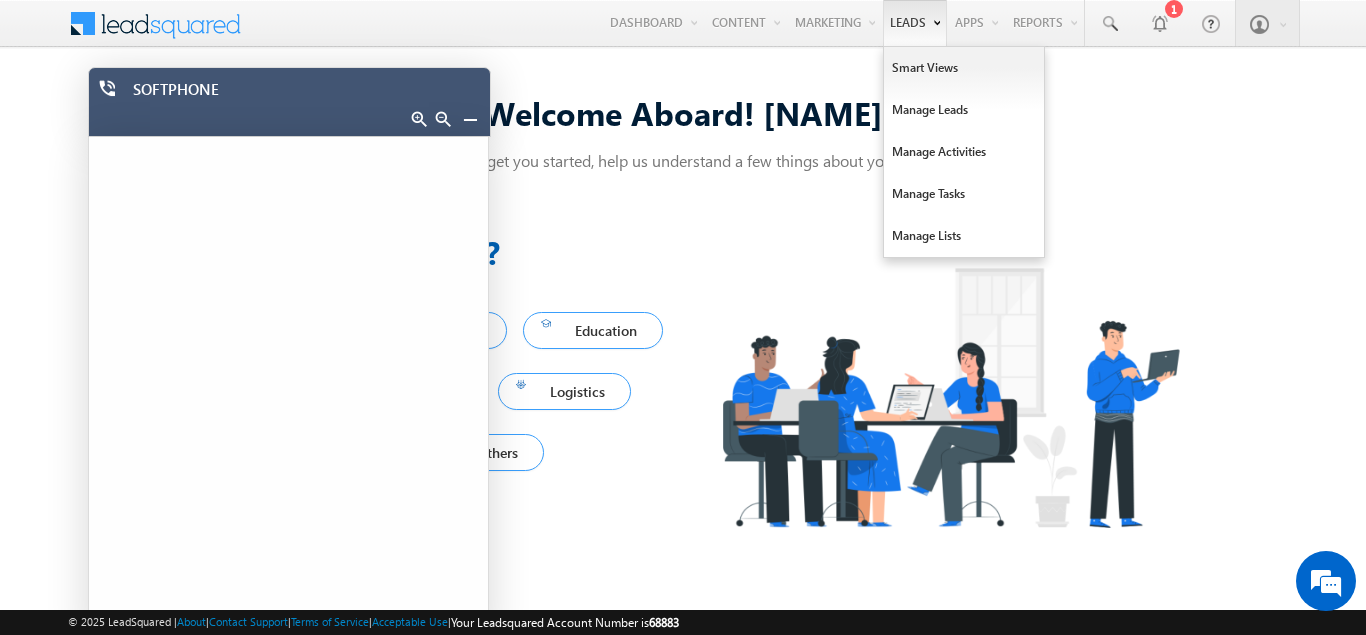 click on "Leads" at bounding box center [915, 23] 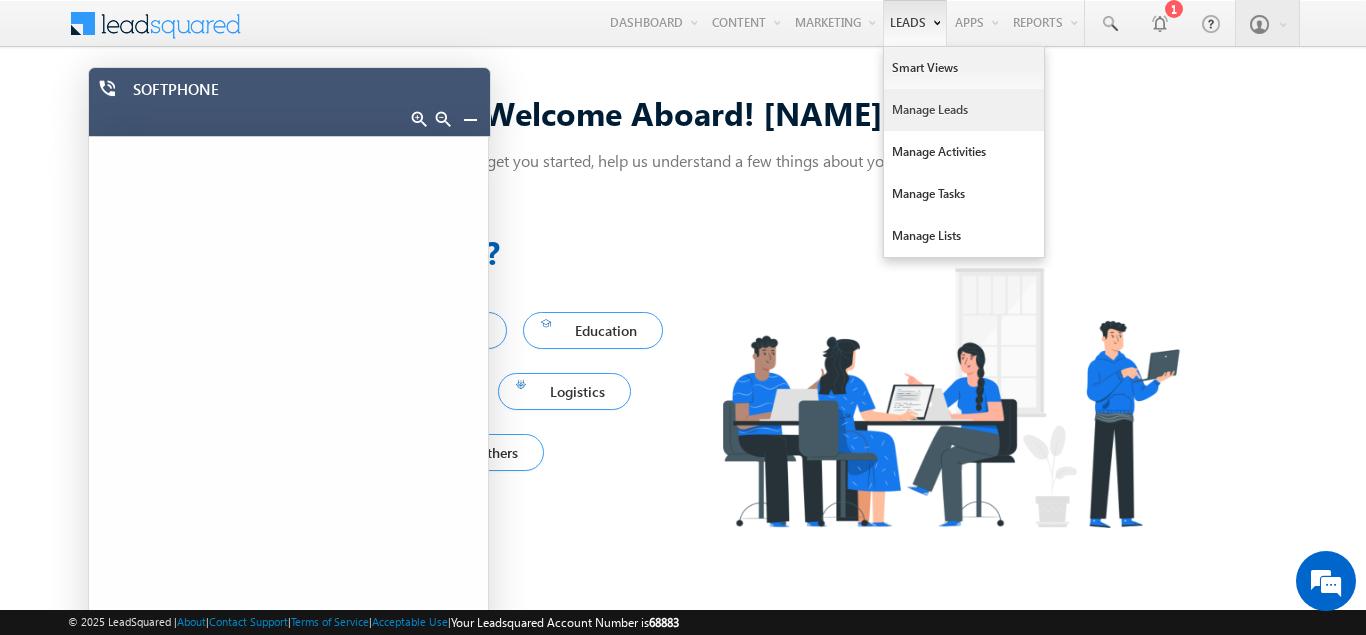 click on "Manage Leads" at bounding box center [964, 110] 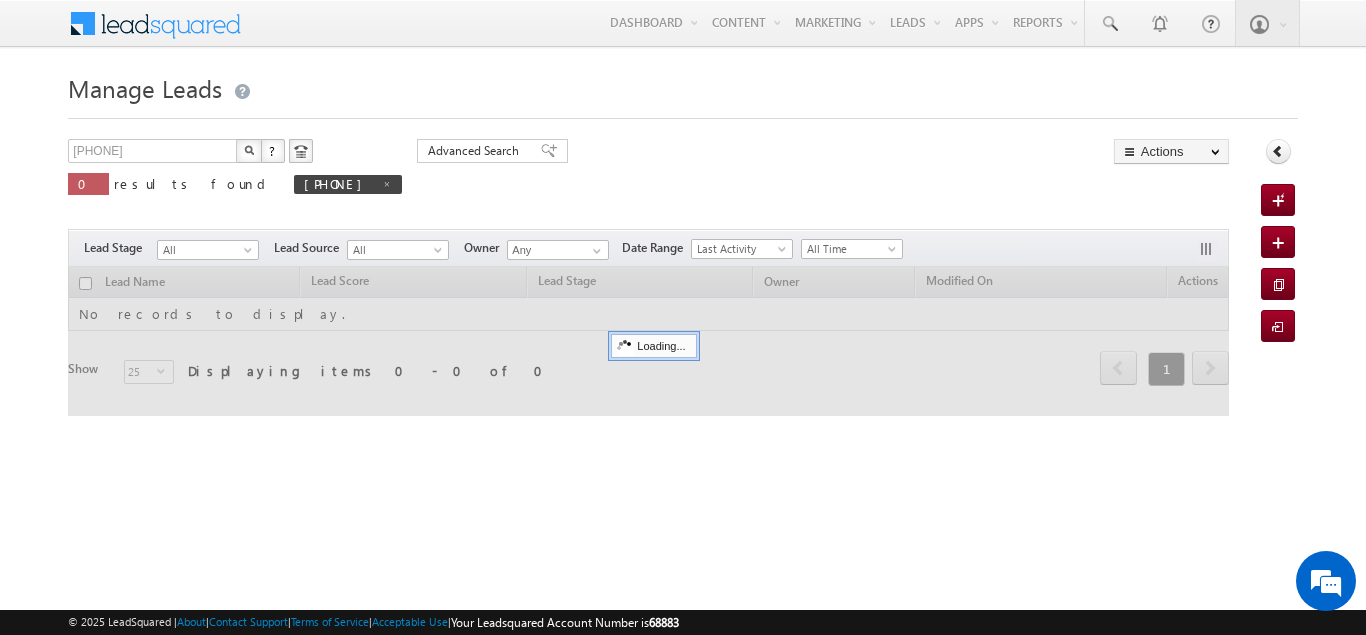 scroll, scrollTop: 0, scrollLeft: 0, axis: both 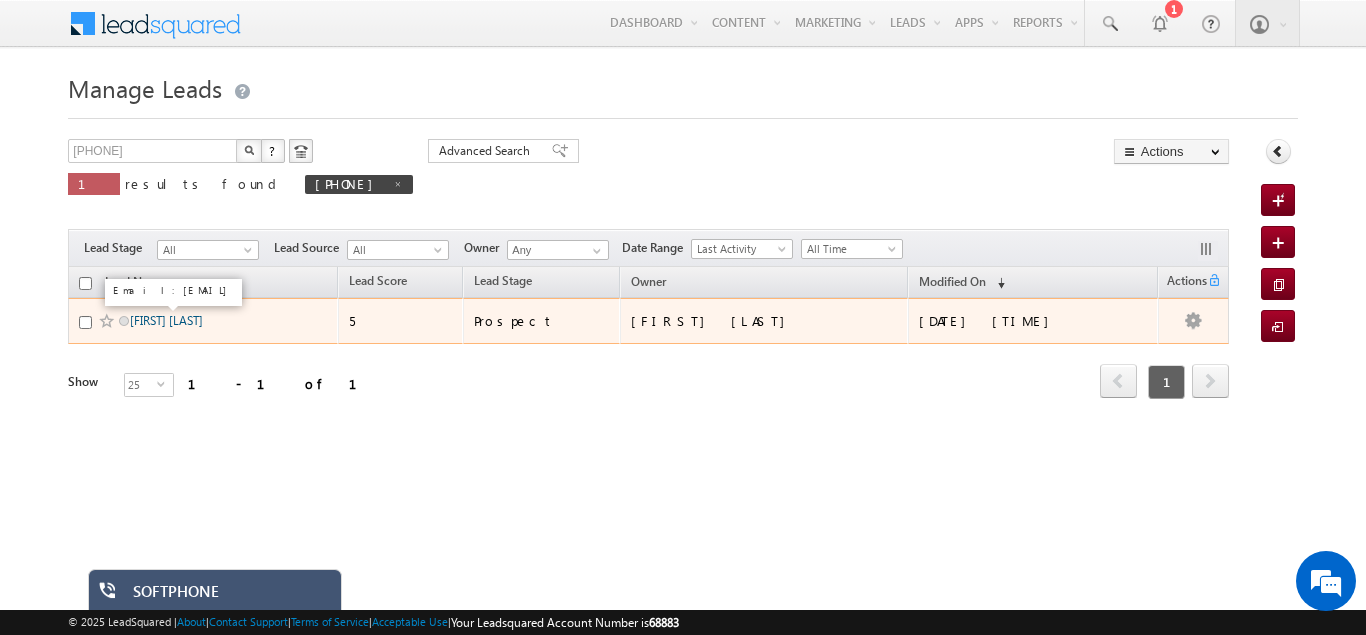 click on "[FIRST] [LAST]" at bounding box center [166, 320] 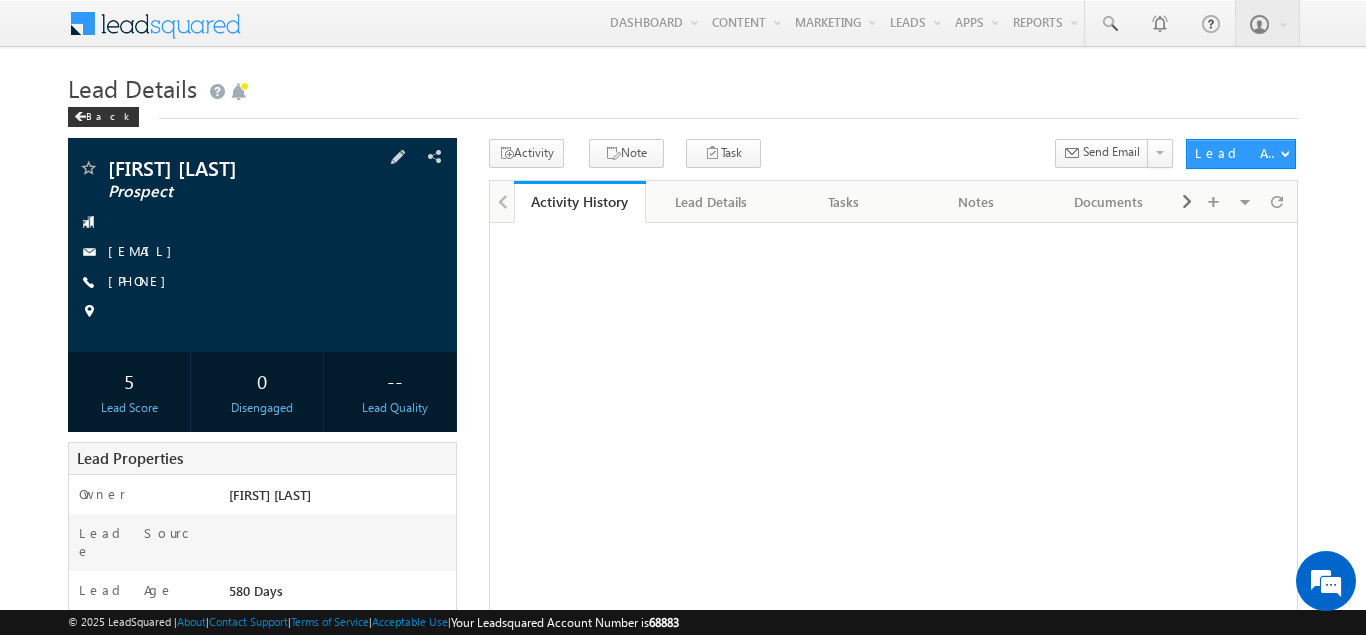 scroll, scrollTop: 0, scrollLeft: 0, axis: both 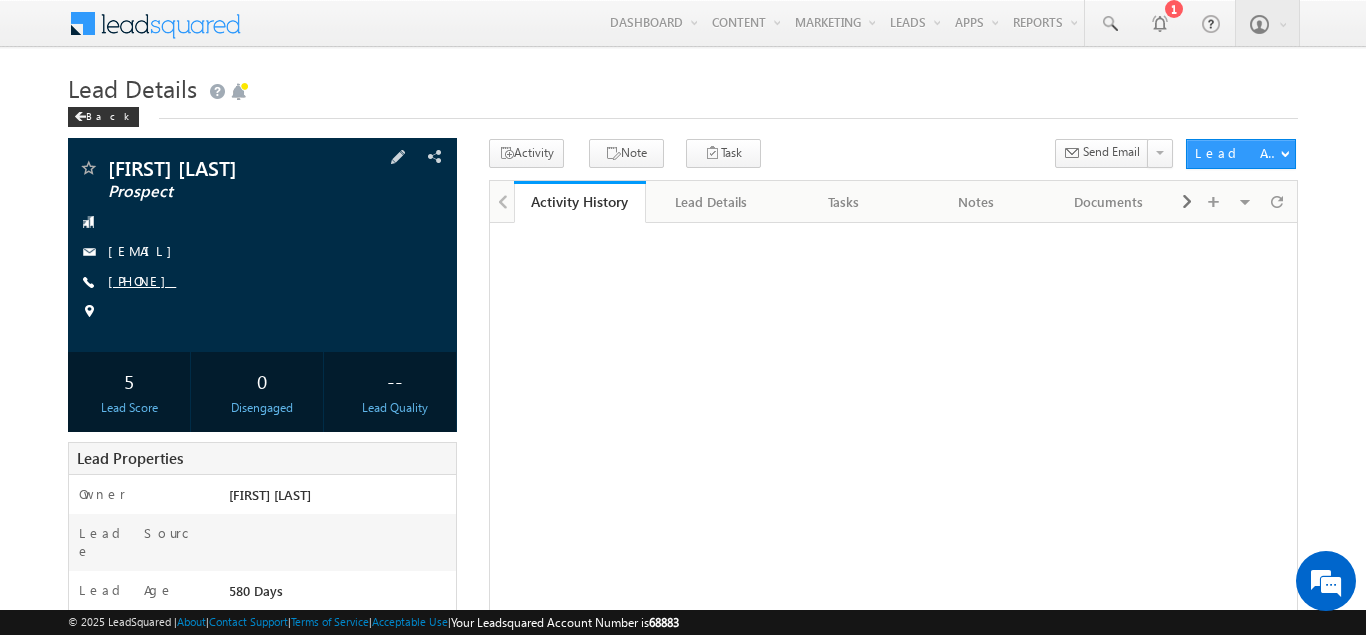 click on "+91-9122122123" at bounding box center (142, 280) 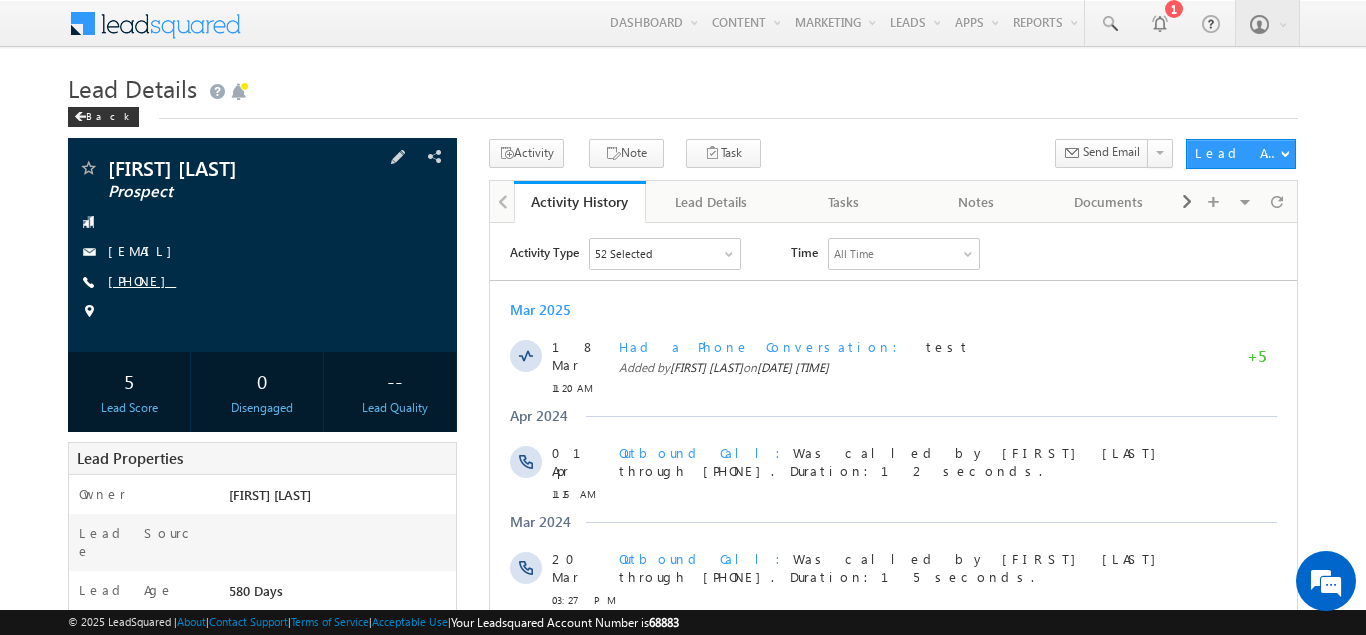 scroll, scrollTop: 0, scrollLeft: 0, axis: both 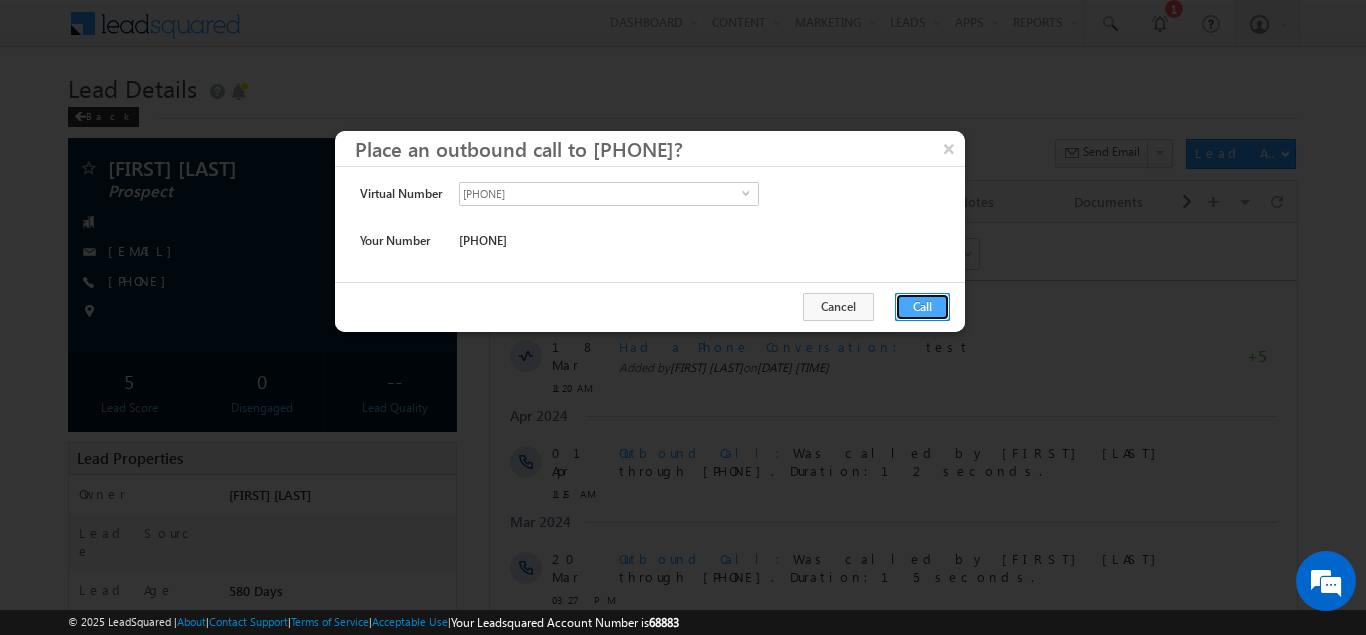 click on "Call" at bounding box center [922, 307] 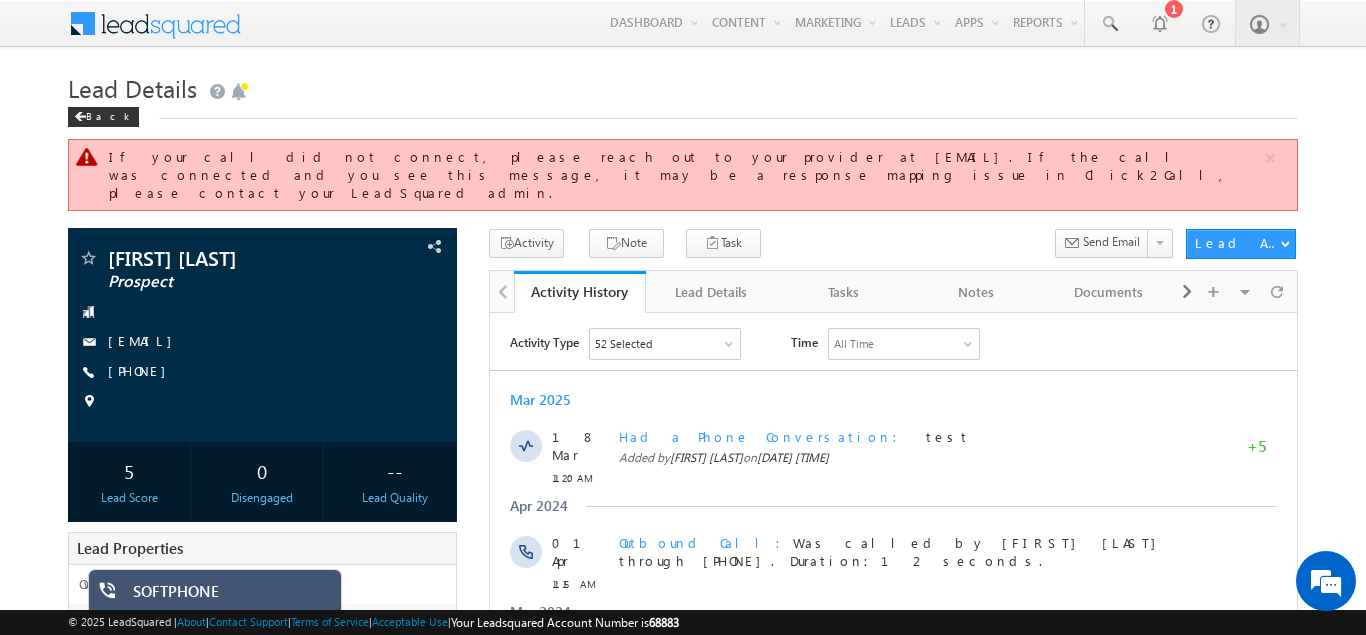 scroll, scrollTop: 0, scrollLeft: 0, axis: both 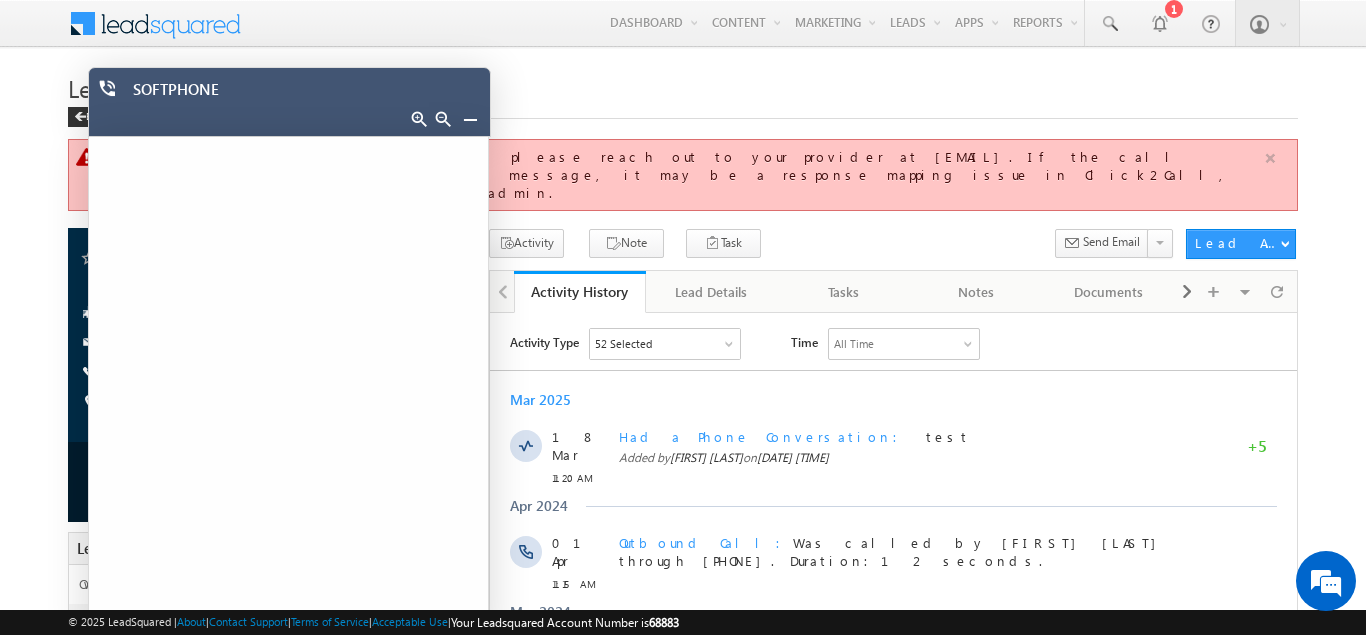 click at bounding box center (1270, 158) 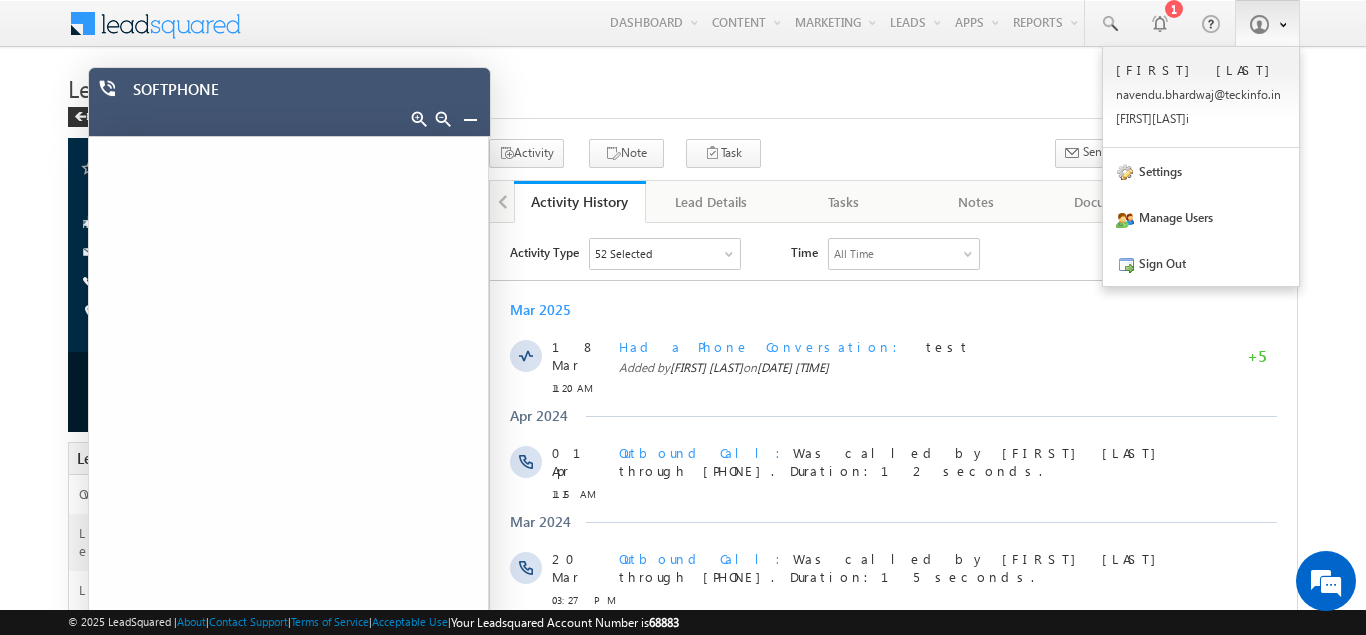 click at bounding box center (1259, 24) 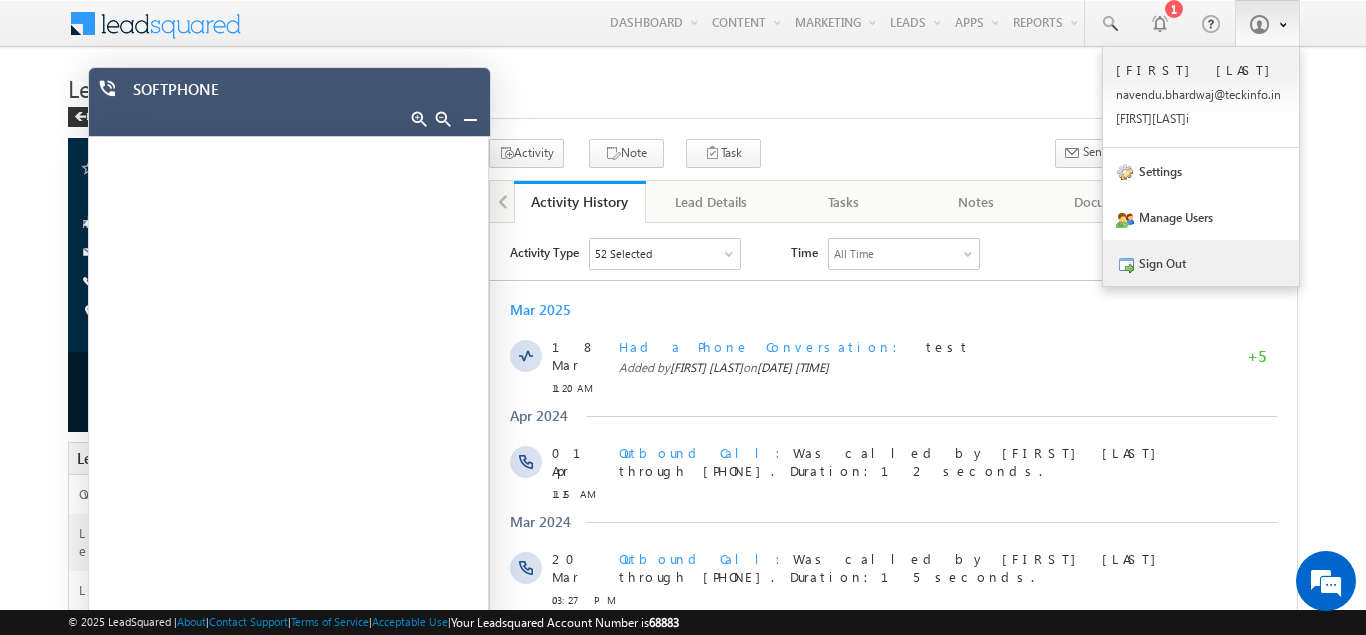 click on "Sign Out" at bounding box center (1201, 263) 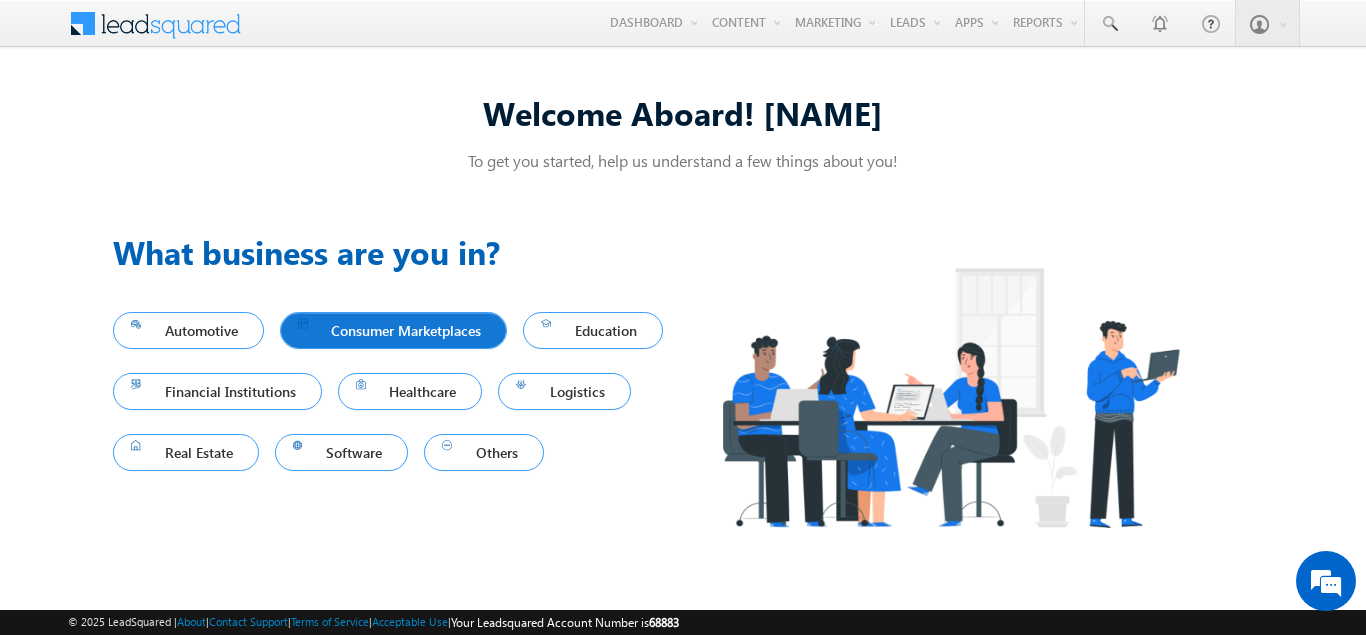 scroll, scrollTop: 0, scrollLeft: 0, axis: both 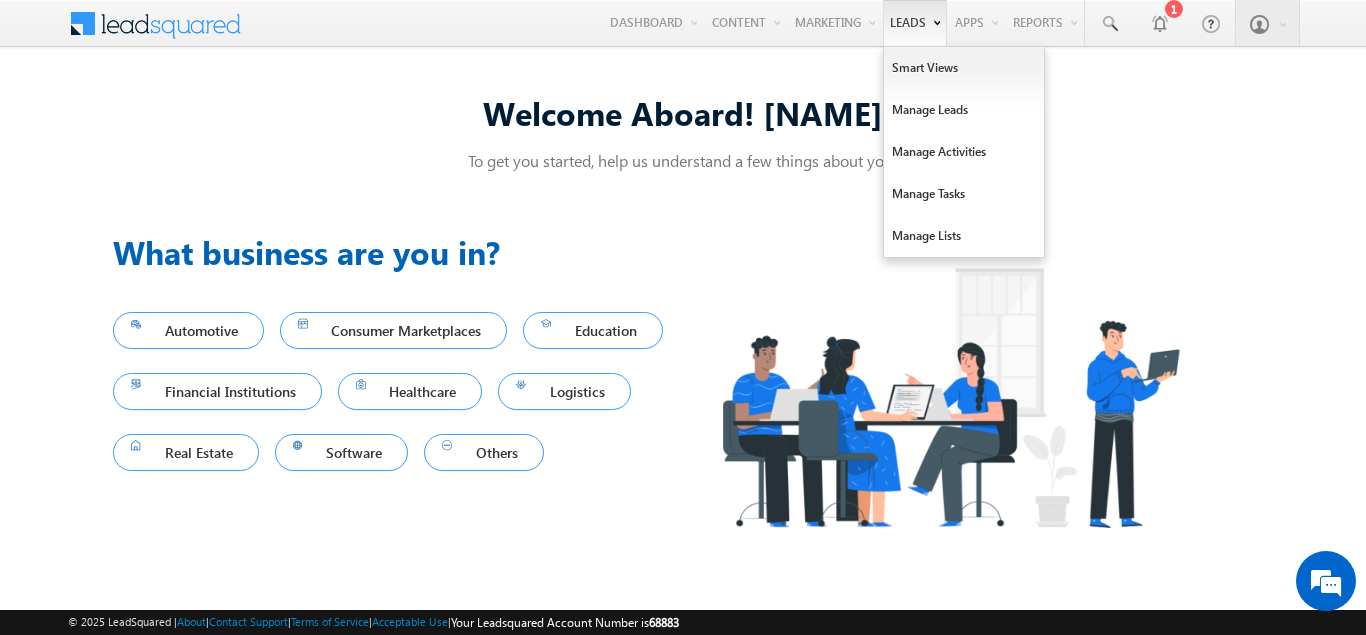 click on "Leads" at bounding box center (915, 23) 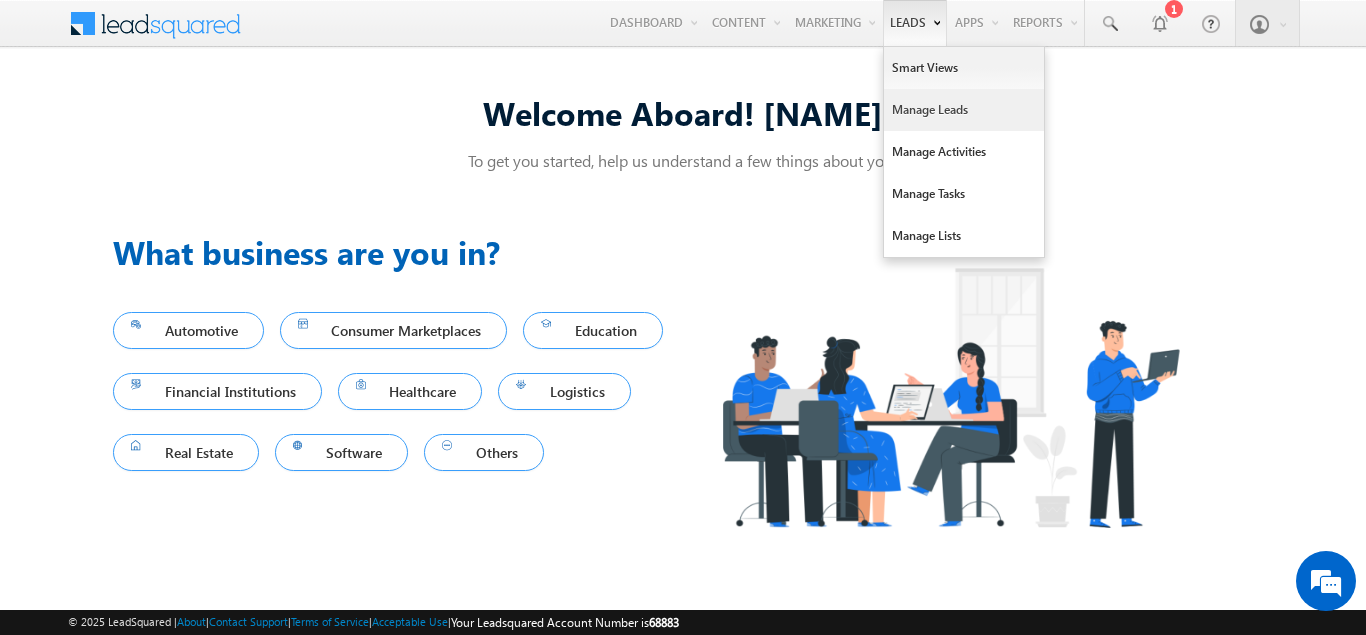 click on "Manage Leads" at bounding box center (964, 110) 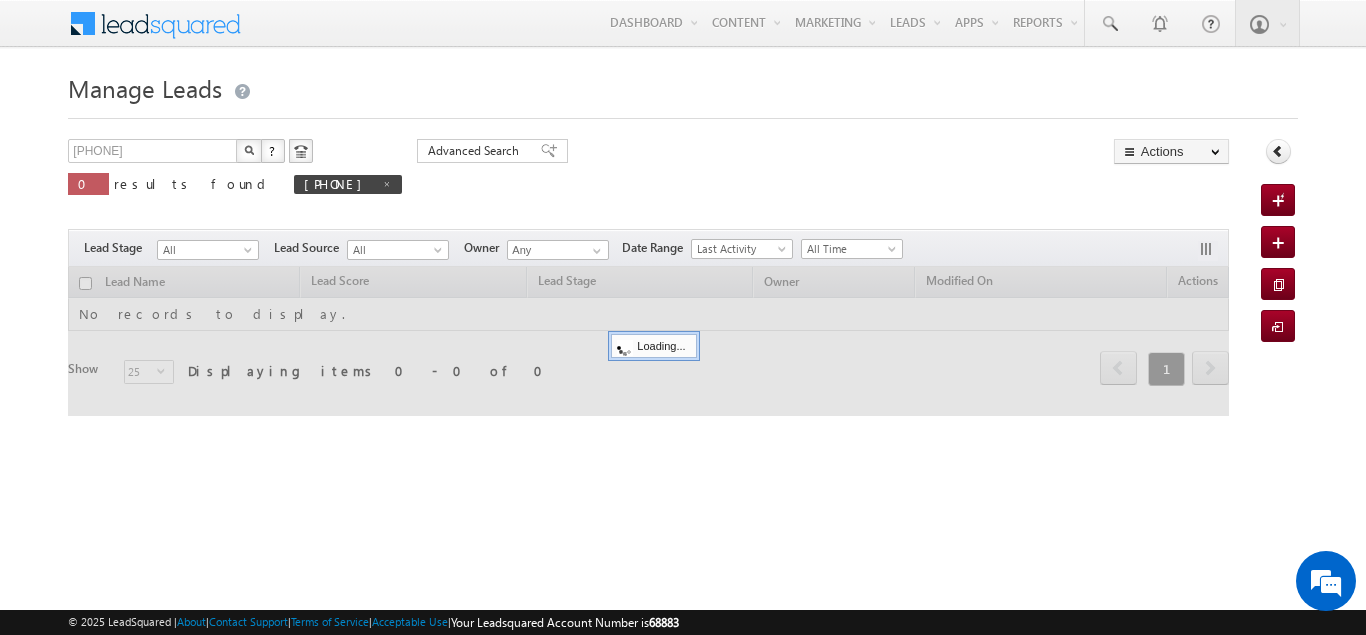 scroll, scrollTop: 0, scrollLeft: 0, axis: both 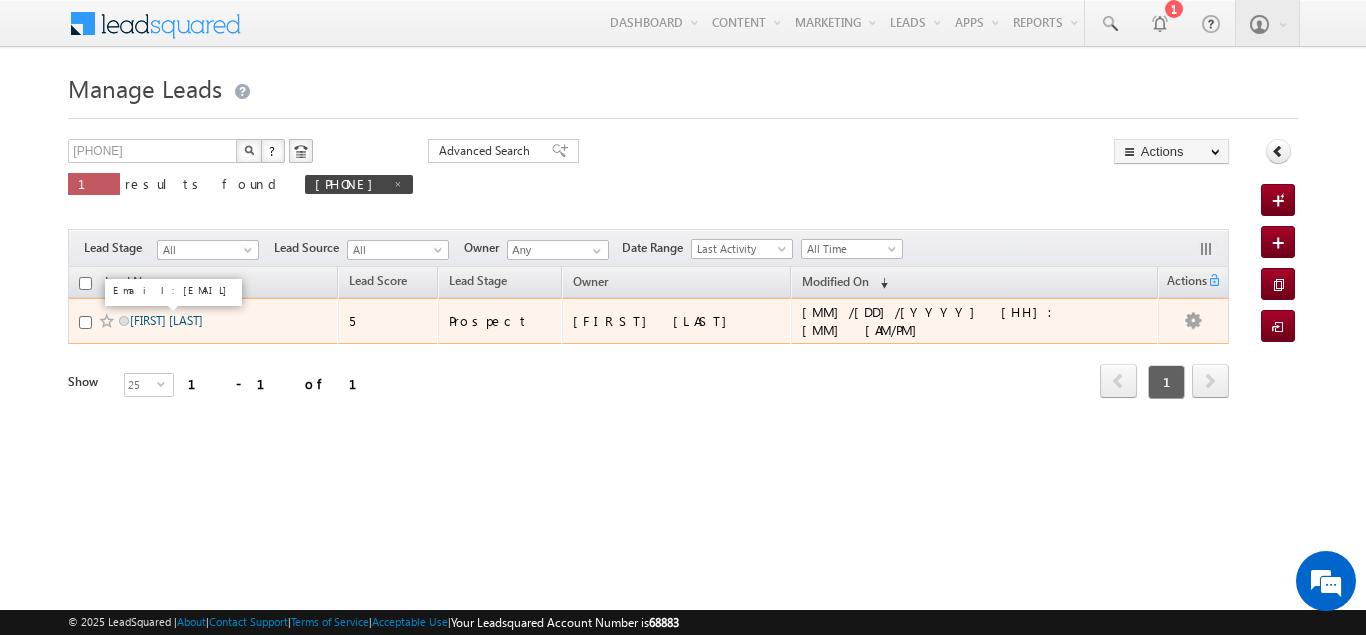 click on "[FIRST] [LAST]" at bounding box center [166, 320] 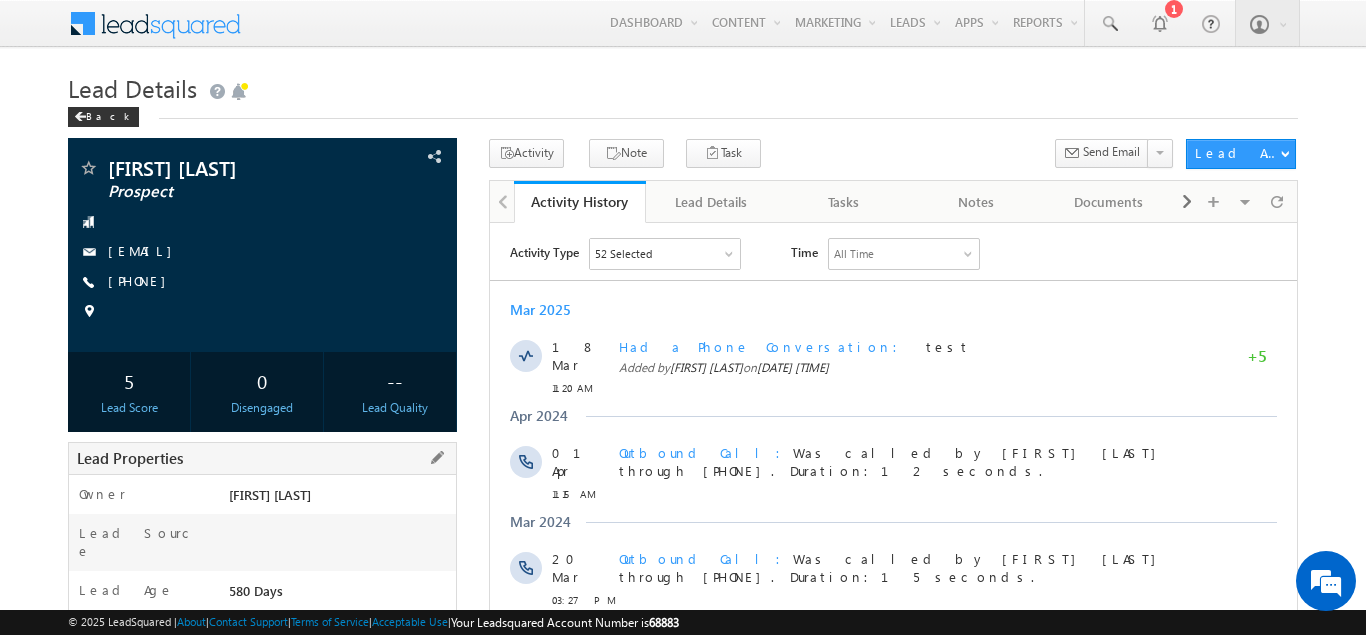 scroll, scrollTop: 0, scrollLeft: 0, axis: both 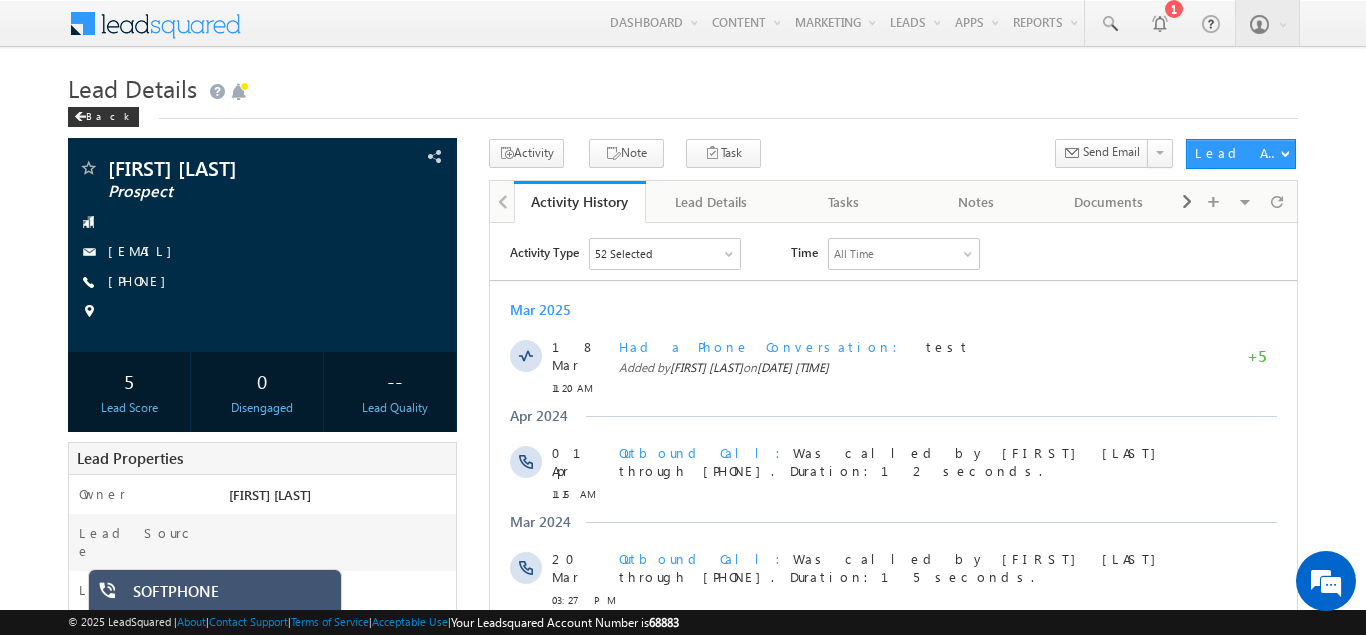 click on "SOFTPHONE" at bounding box center (230, 596) 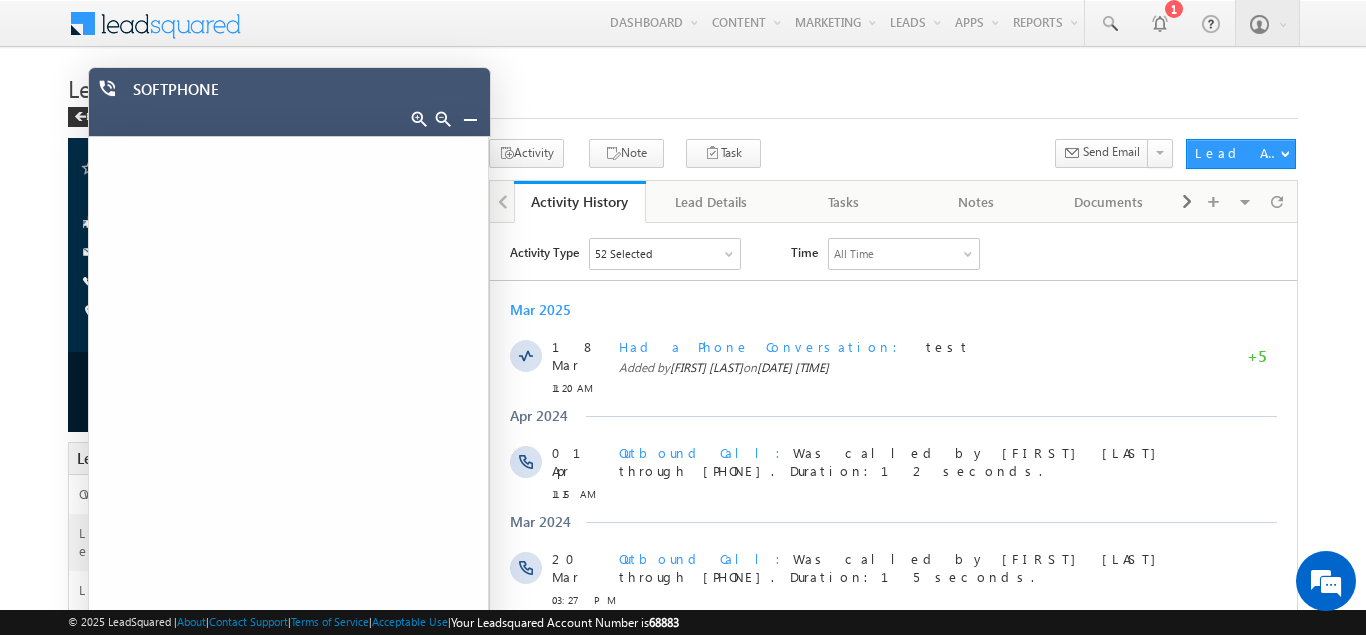 click on "Mar 2025
18 Mar
11:20 AM
Had a Phone Conversation
test
Added by  Navendu Bhardwaj  on  18 Mar 2025 11:52 AM
+5
Apr 2024
01 Apr
11:15 AM" at bounding box center (892, 734) 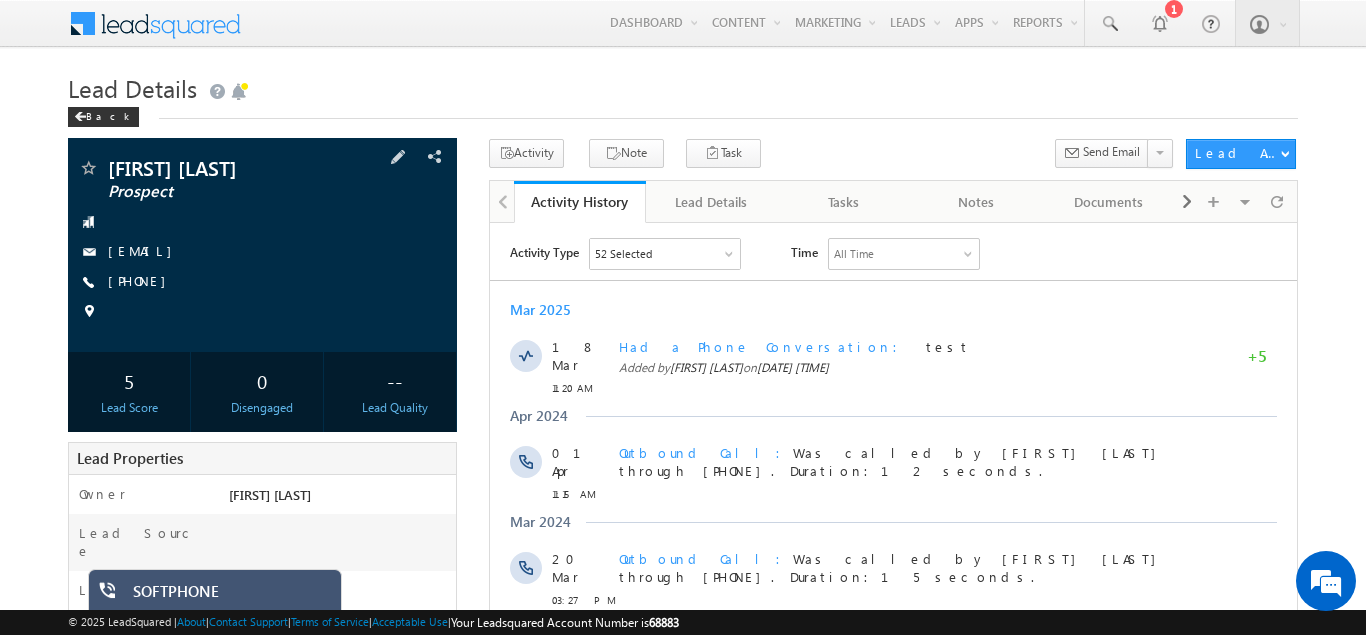 scroll, scrollTop: 0, scrollLeft: 0, axis: both 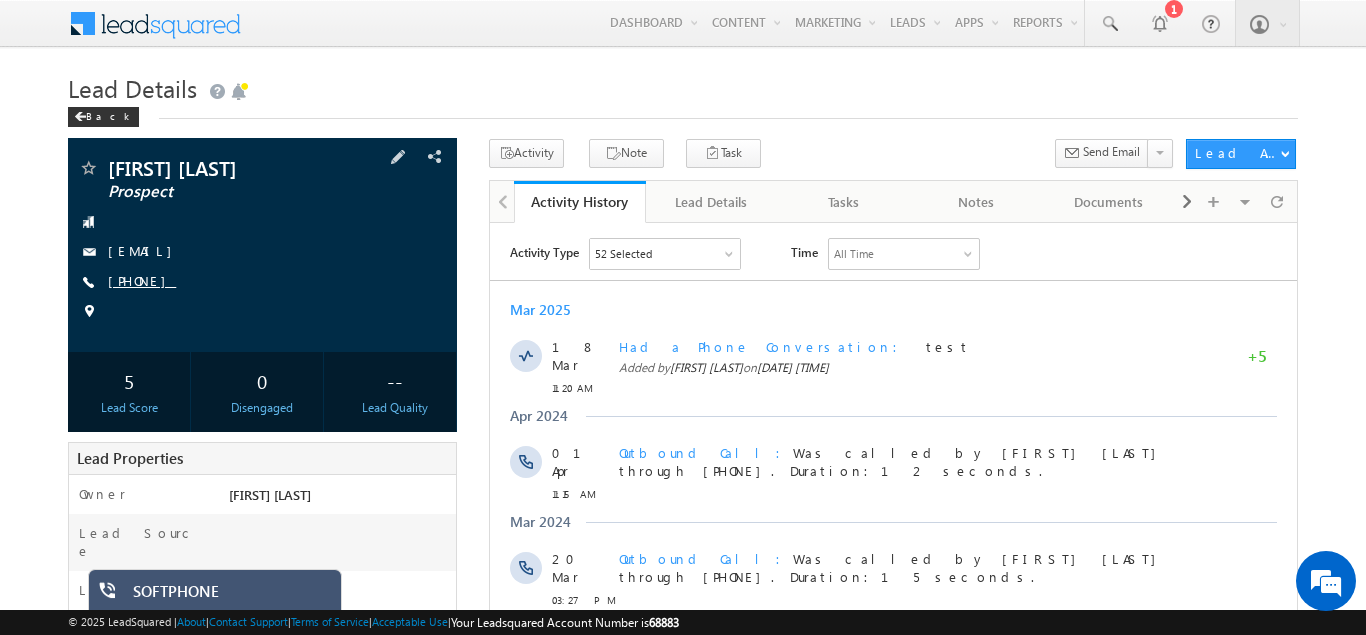 click on "+91-9122122123" at bounding box center (142, 280) 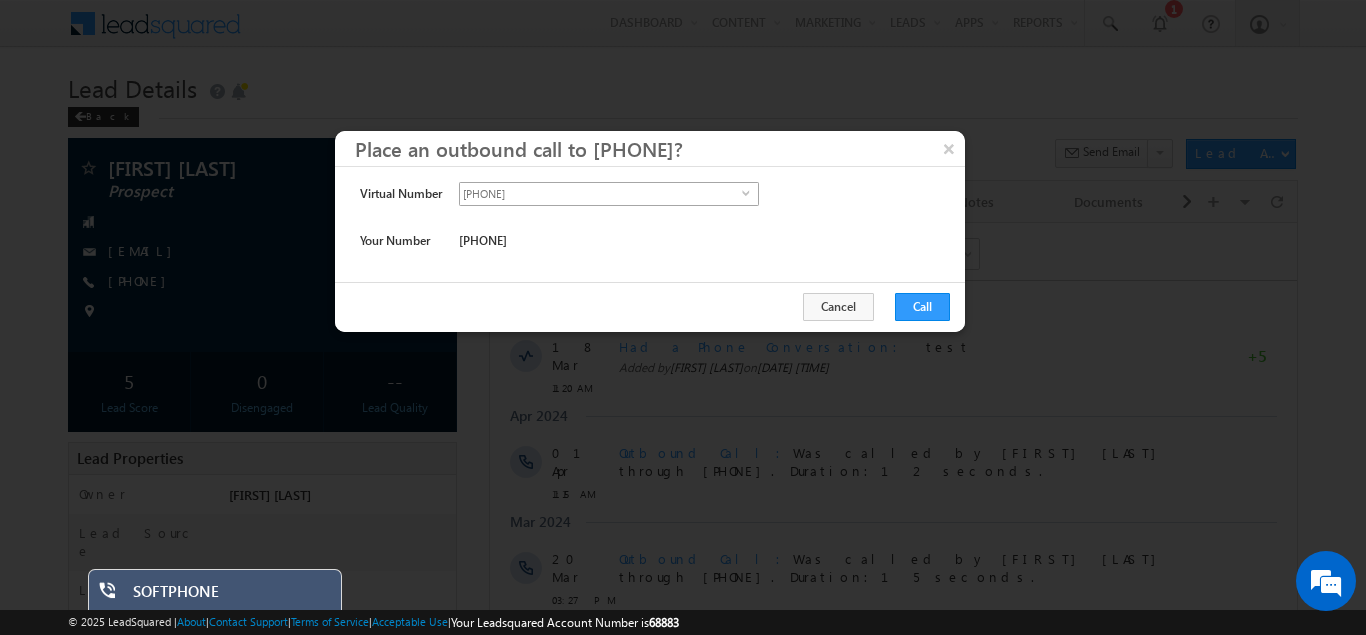click on "+91-49605597" at bounding box center (601, 194) 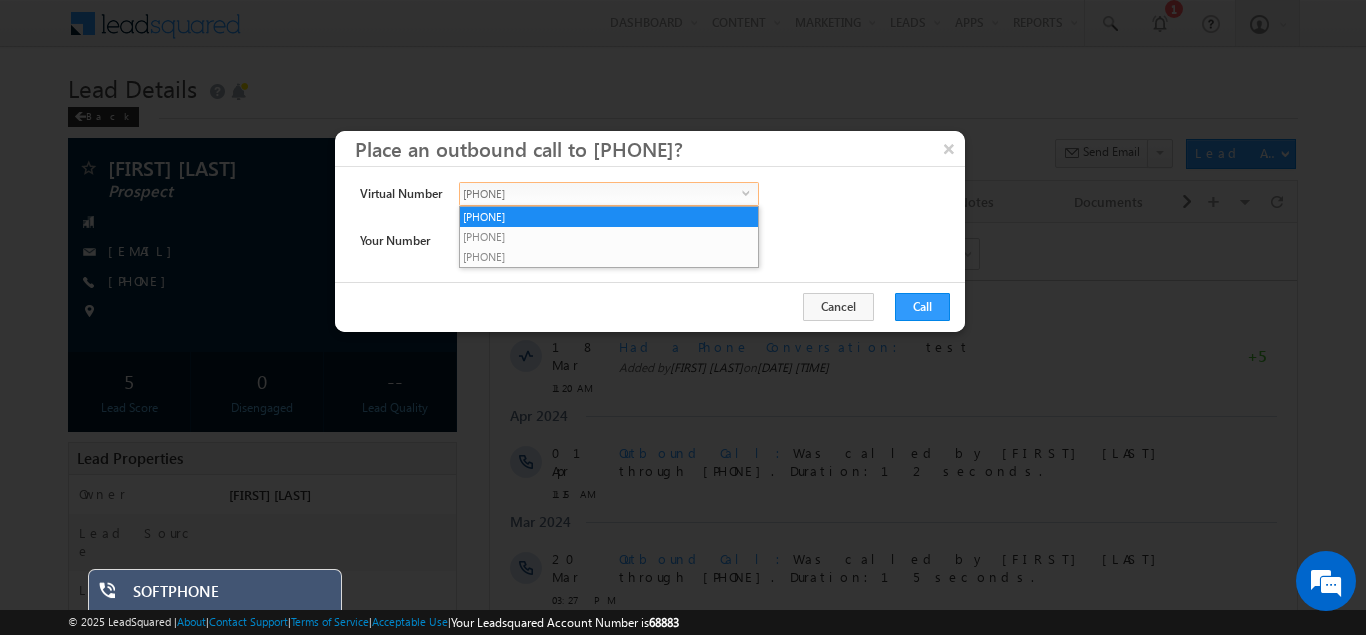 drag, startPoint x: 618, startPoint y: 196, endPoint x: 634, endPoint y: 212, distance: 22.627417 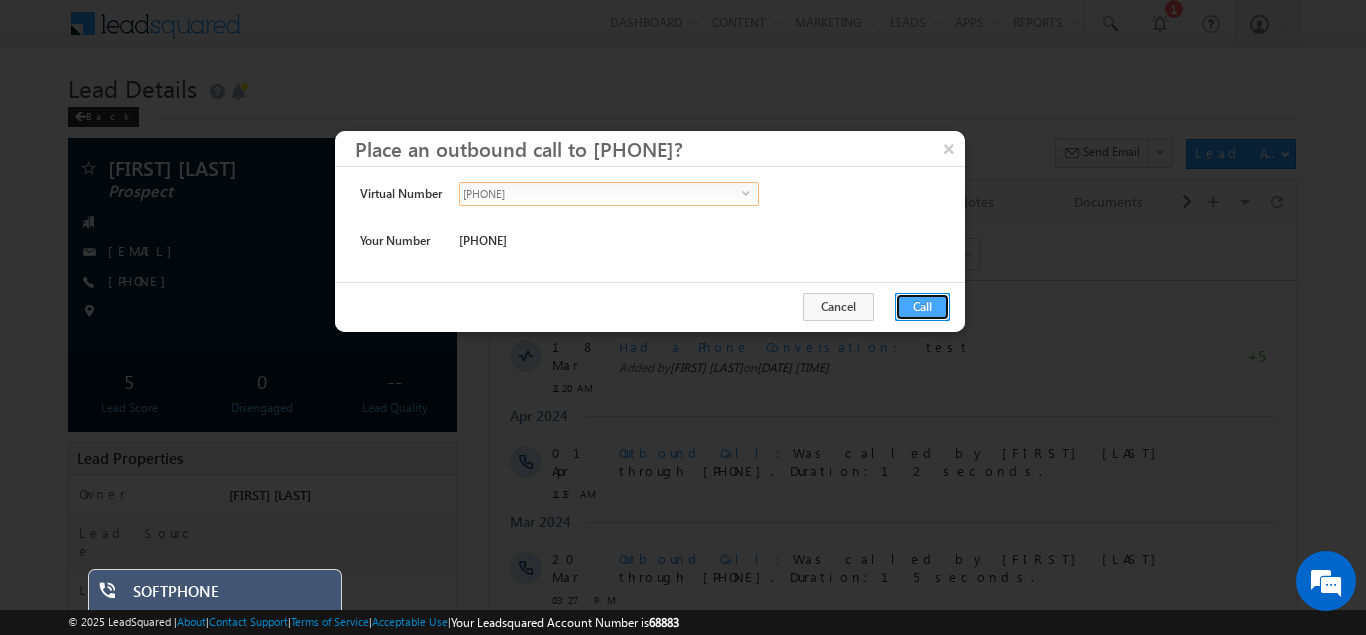 click on "Call" at bounding box center [922, 307] 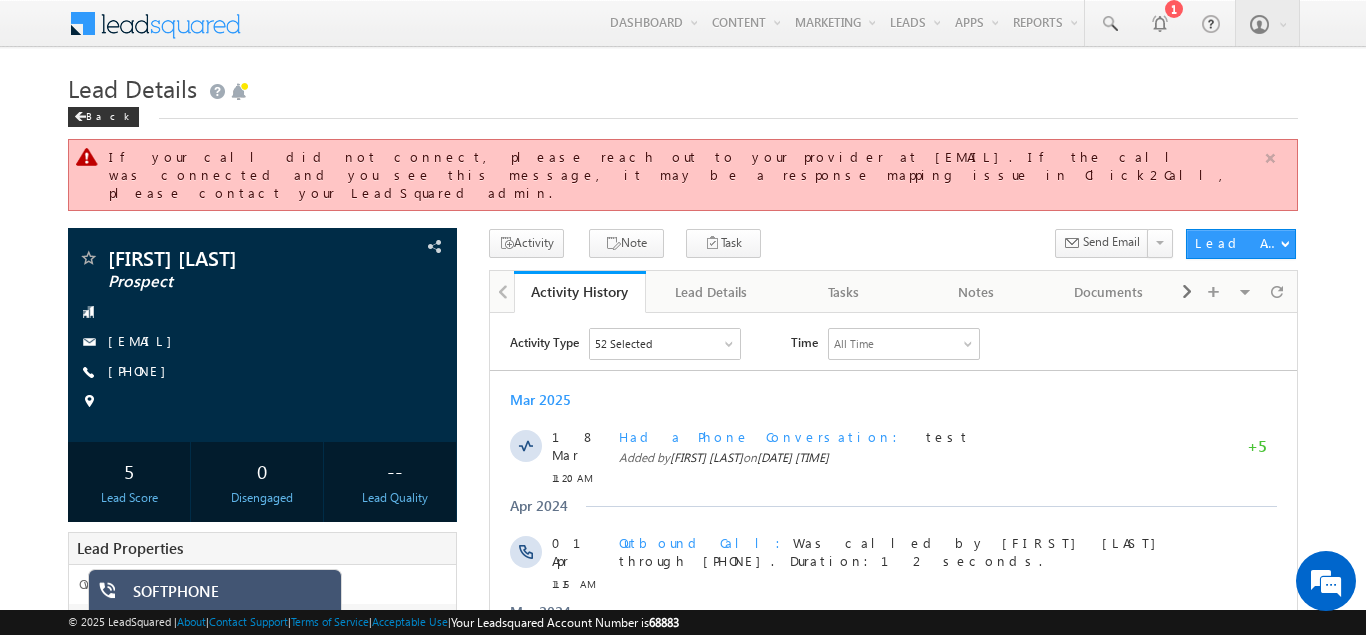click at bounding box center [1270, 158] 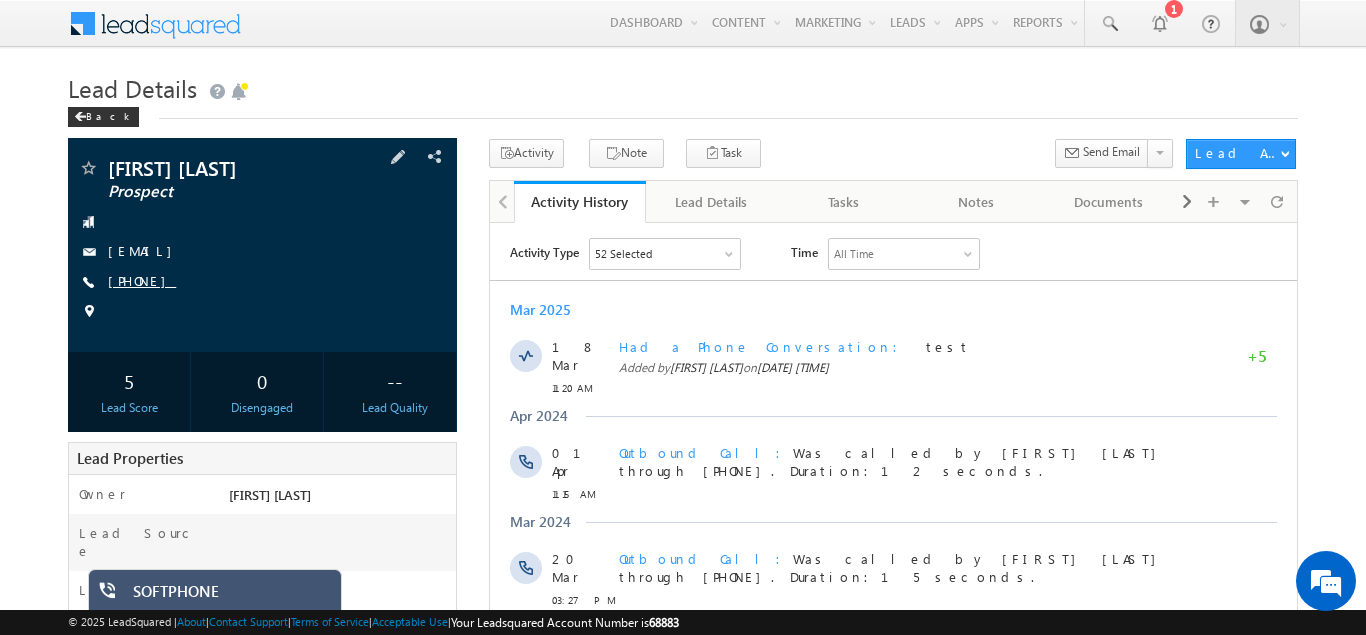 click on "+91-9122122123" at bounding box center (142, 280) 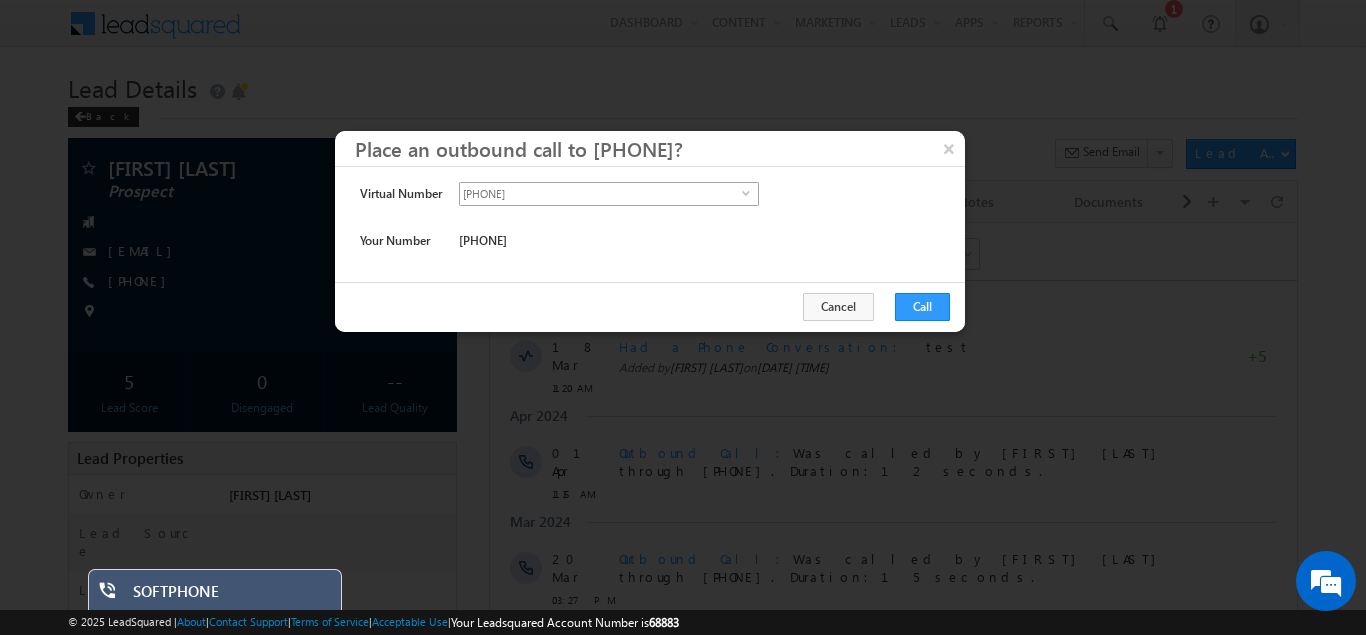 click on "+91-49605597 select +91-49605597" at bounding box center [650, 199] 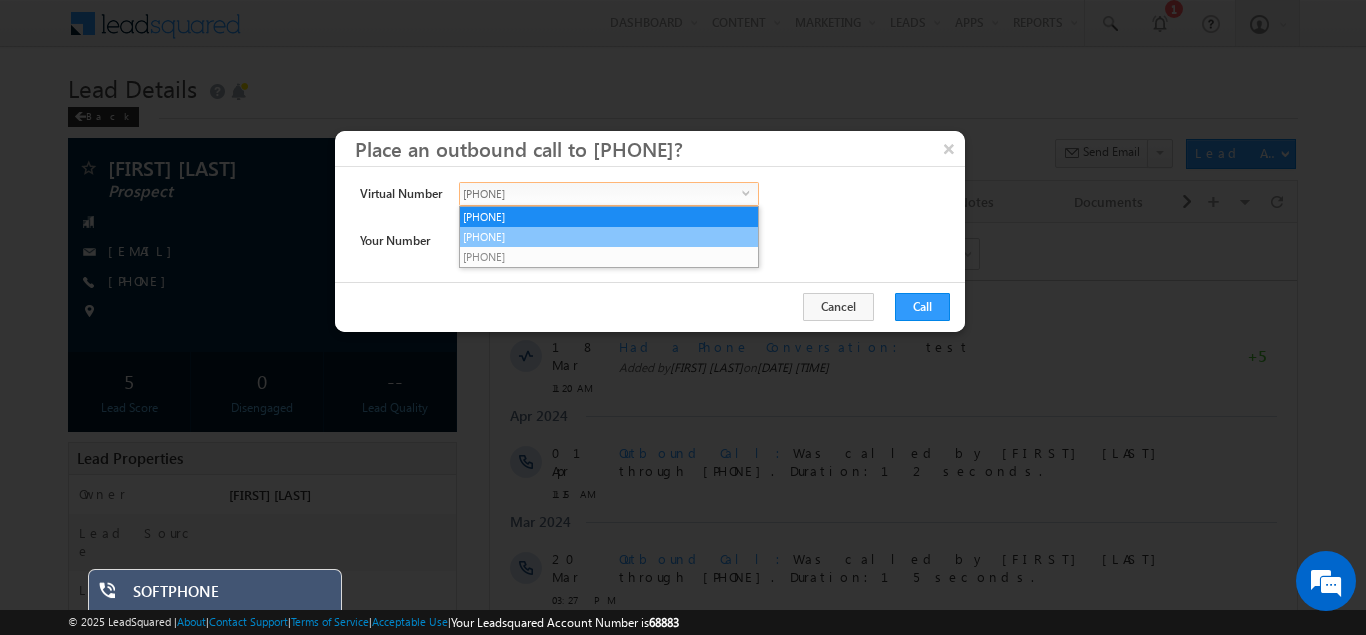 click on "+91-1149605513" at bounding box center [609, 237] 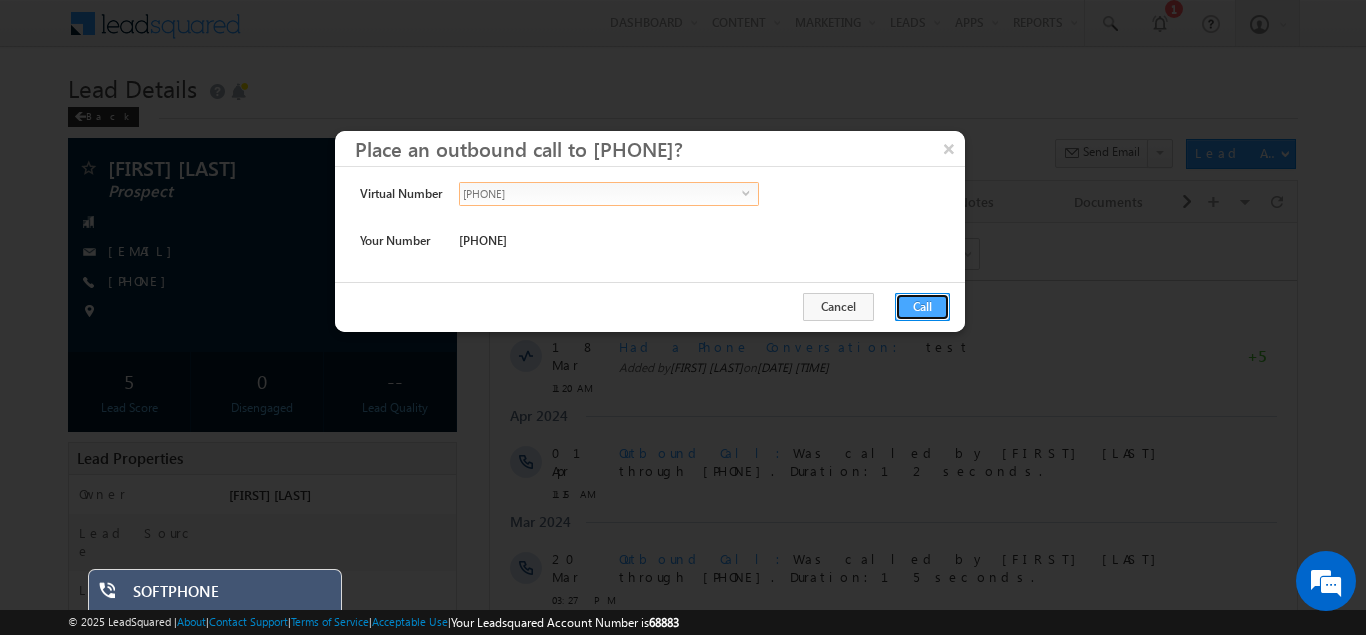 click on "Call" at bounding box center (922, 307) 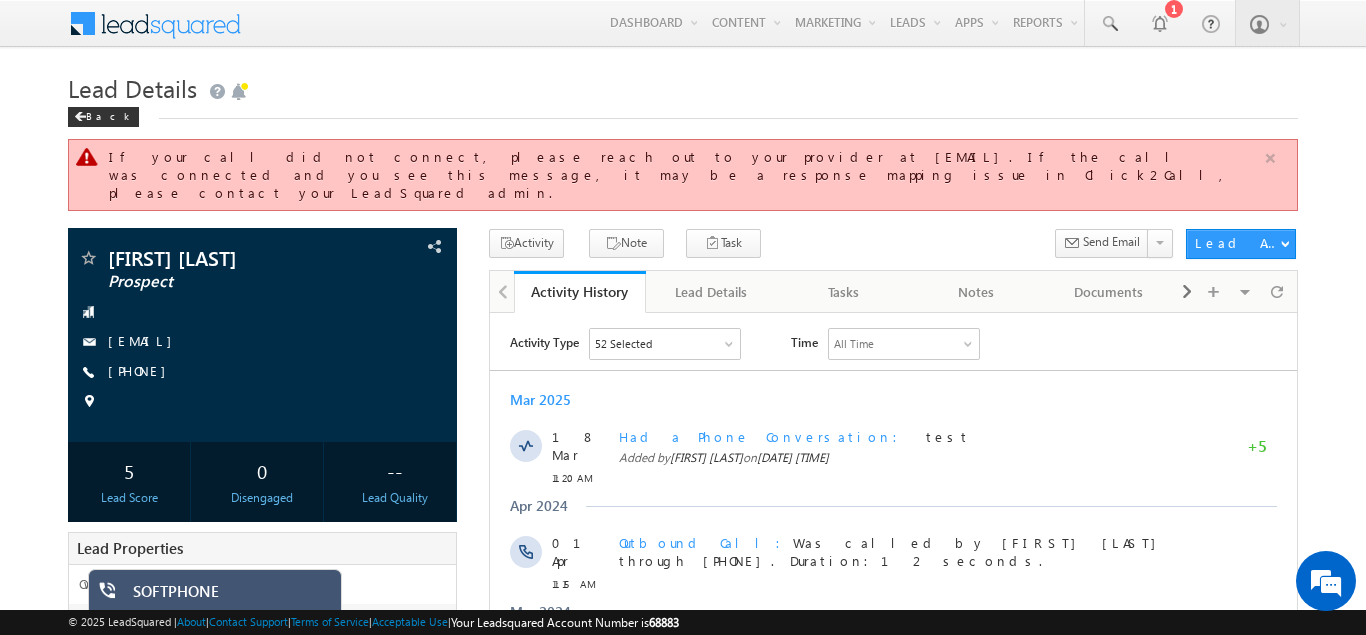 click at bounding box center [1270, 158] 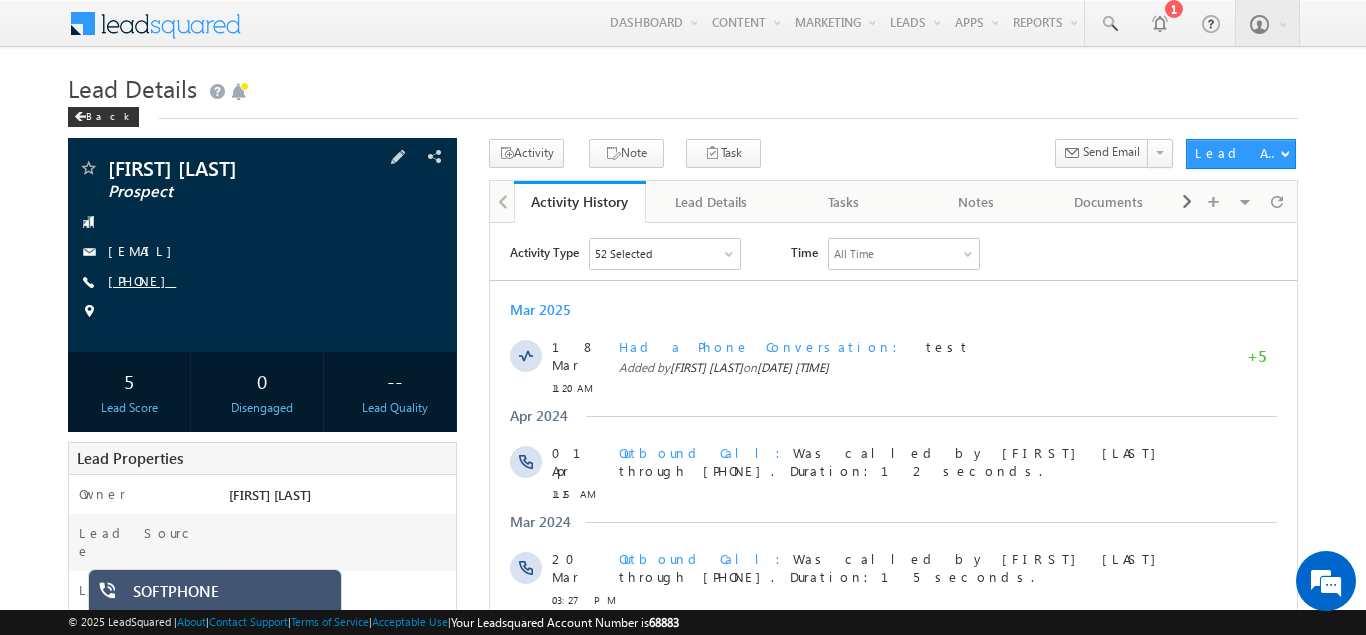 click on "[PHONE]" at bounding box center (142, 280) 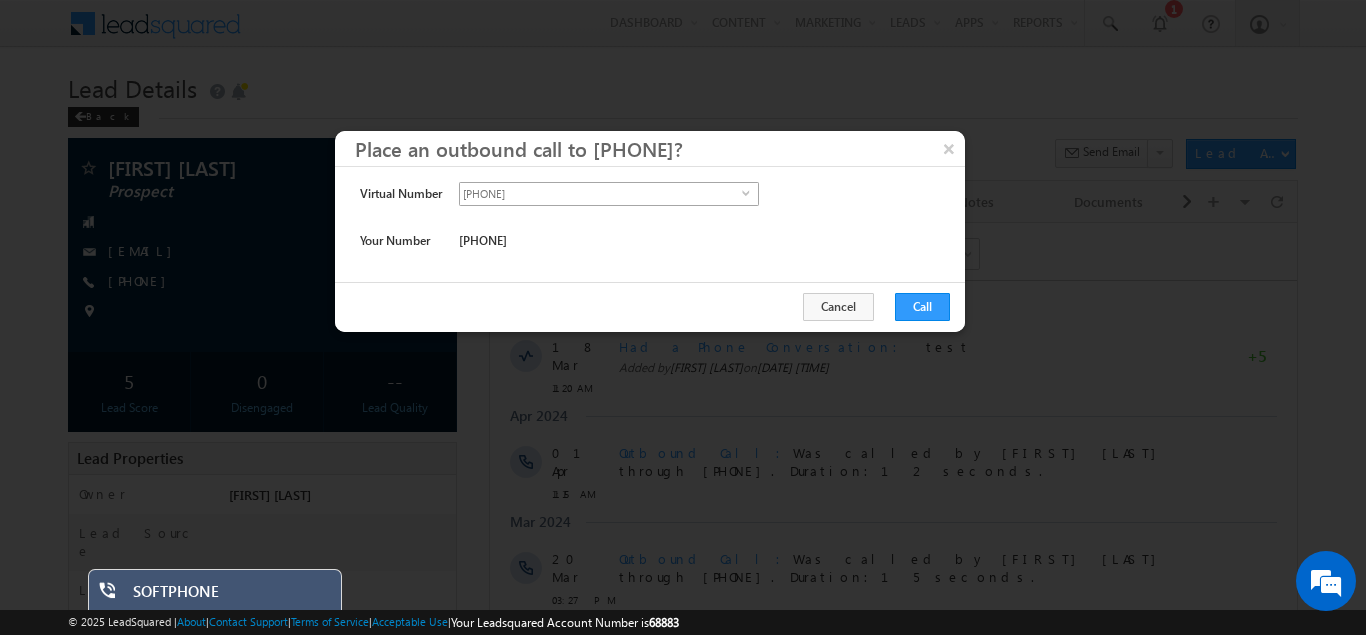 click on "select" at bounding box center (750, 192) 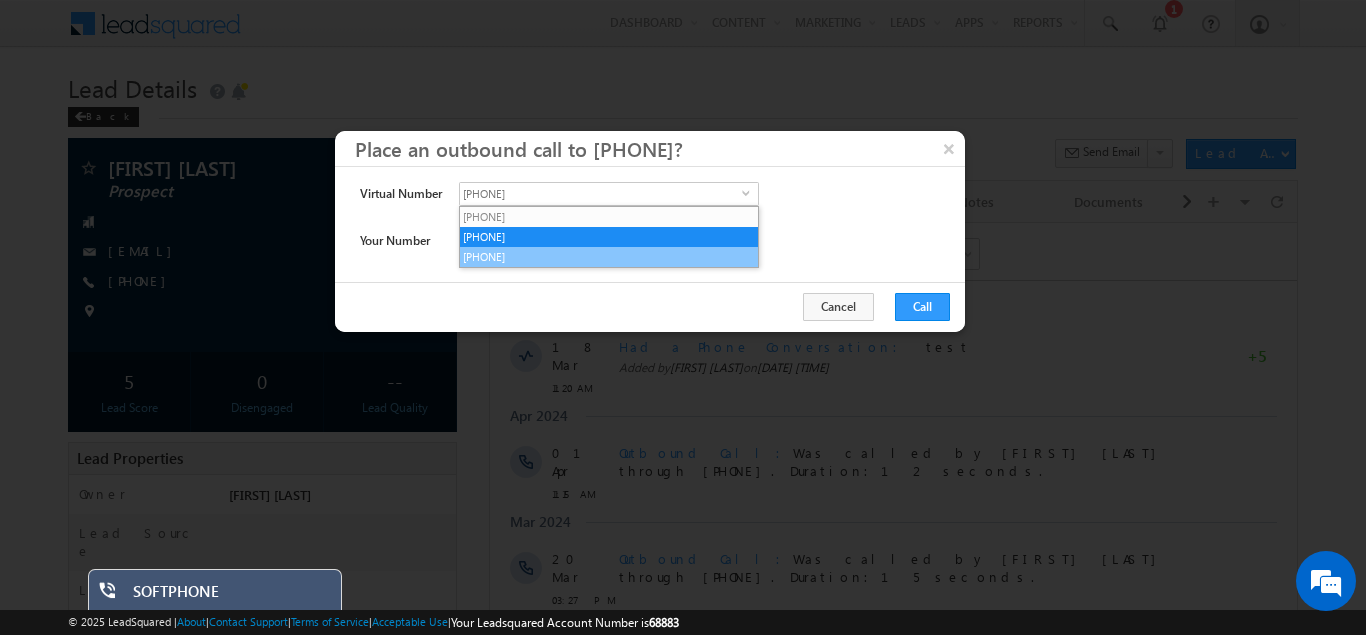 click on "+91-2269891501" at bounding box center (609, 257) 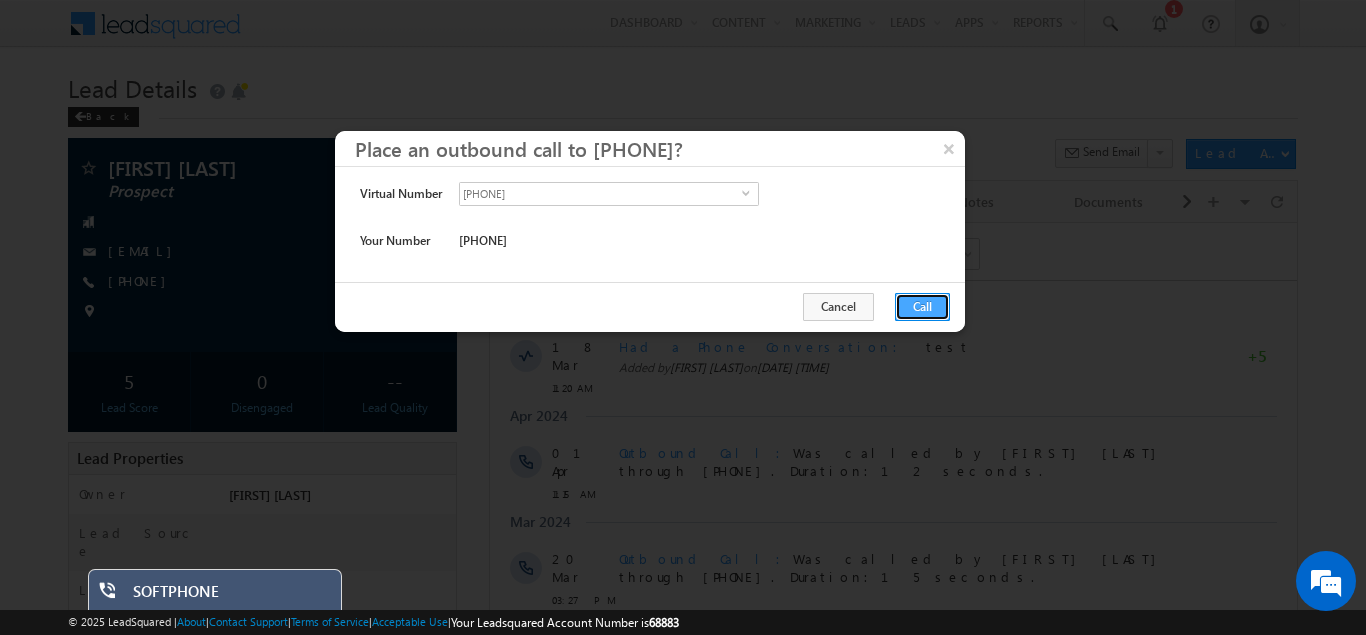 drag, startPoint x: 917, startPoint y: 306, endPoint x: 428, endPoint y: 82, distance: 537.86334 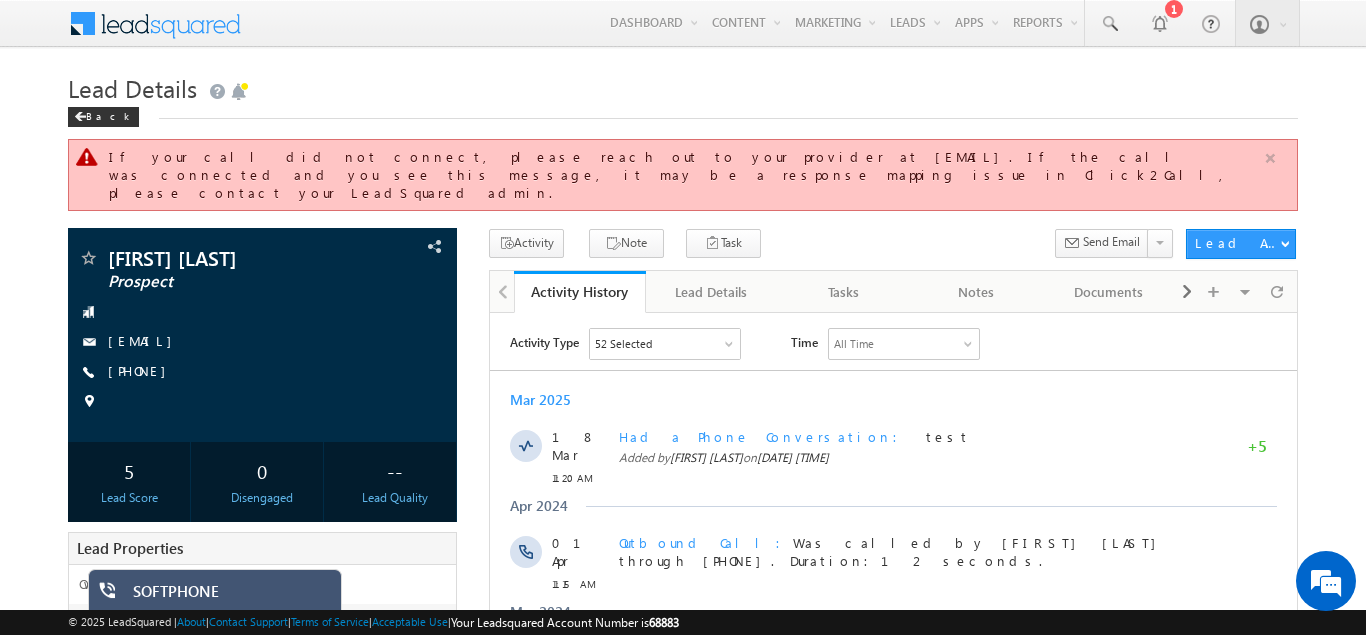 click at bounding box center (1270, 158) 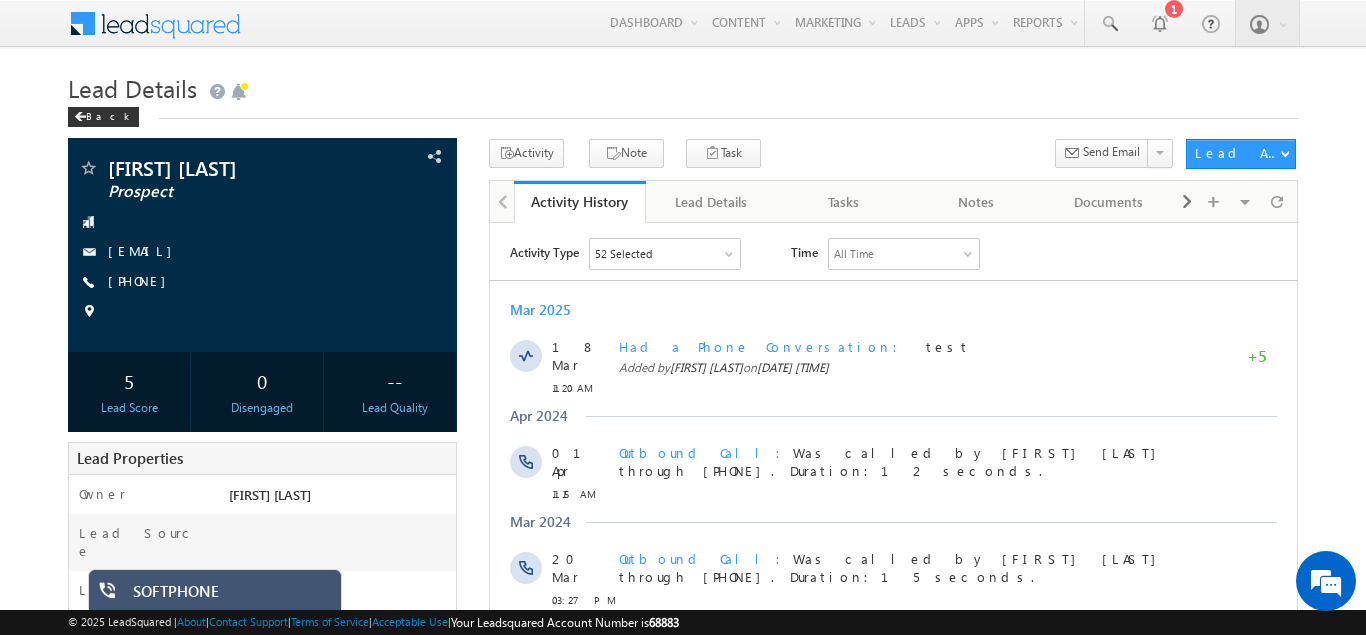 click on "SOFTPHONE" at bounding box center [230, 596] 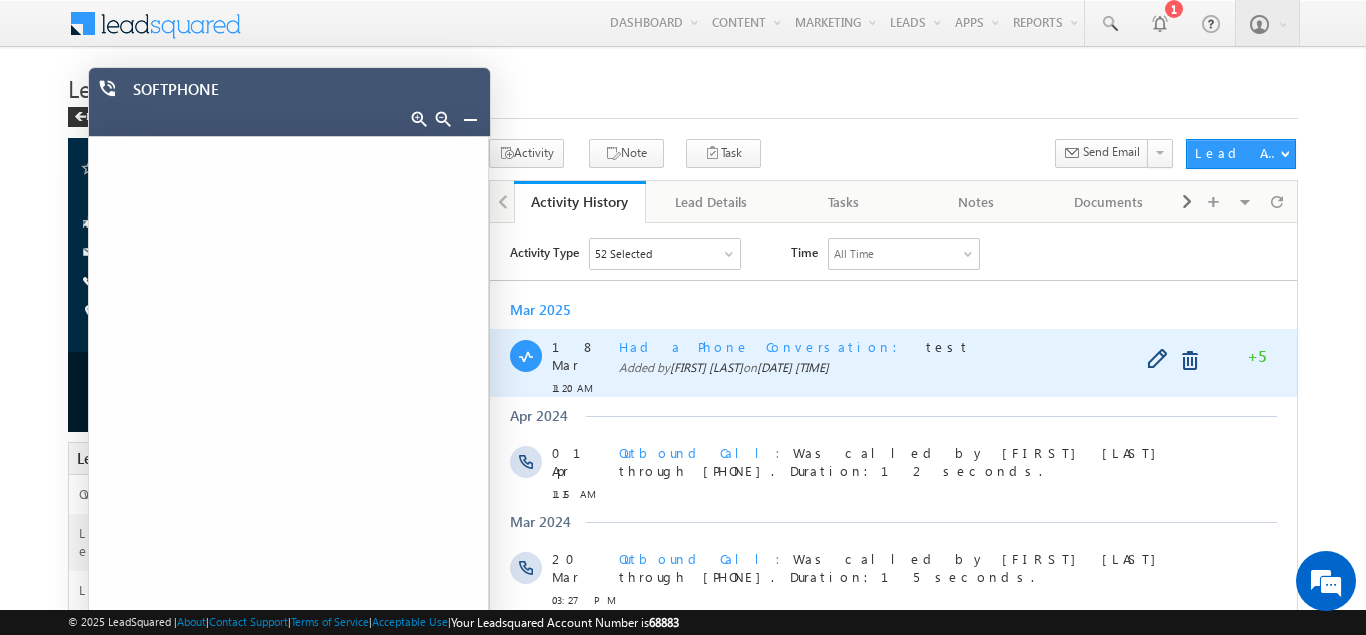 click on "Had a Phone Conversation
test" at bounding box center [913, 346] 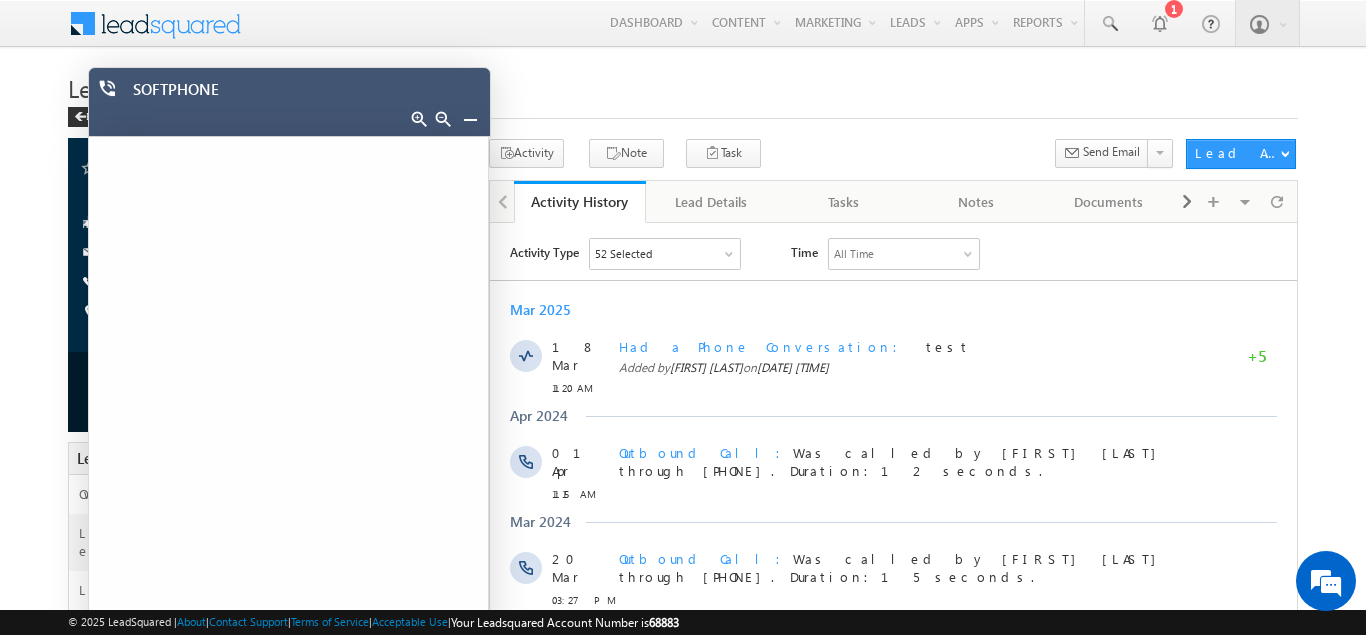 click at bounding box center [470, 119] 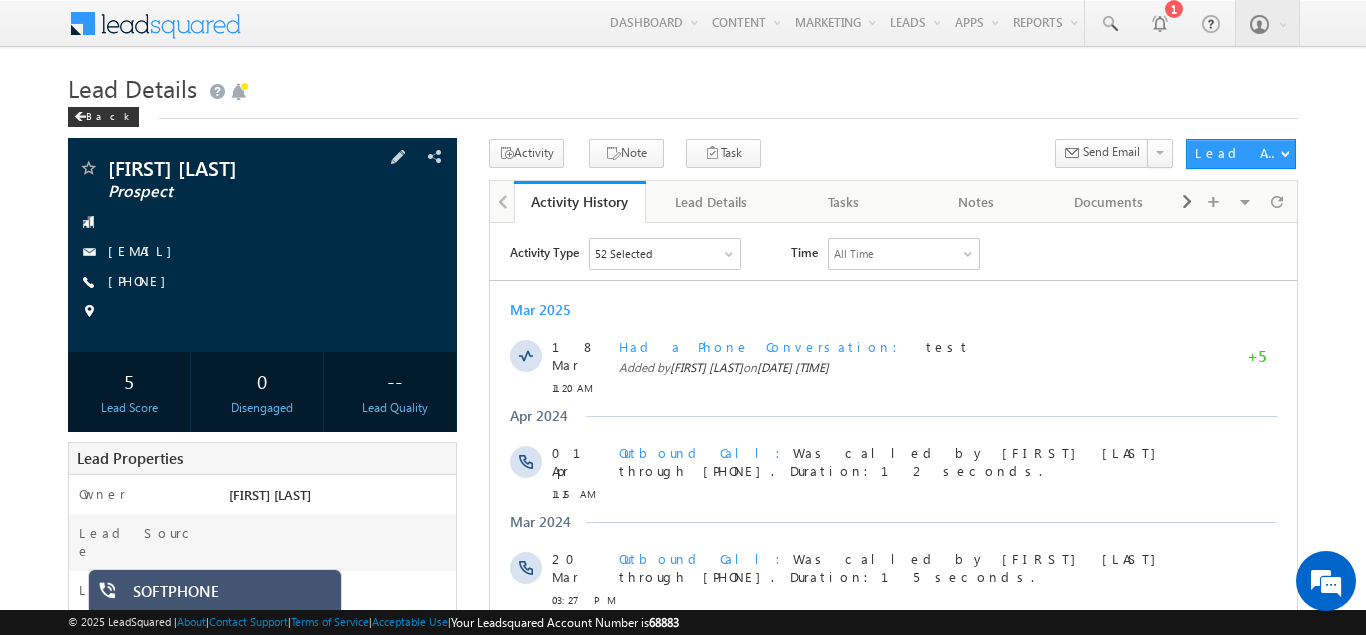 click on "Lakshman Kumar
Prospect
lakshman@teckinfo.in
+91-9122122123" at bounding box center (262, 245) 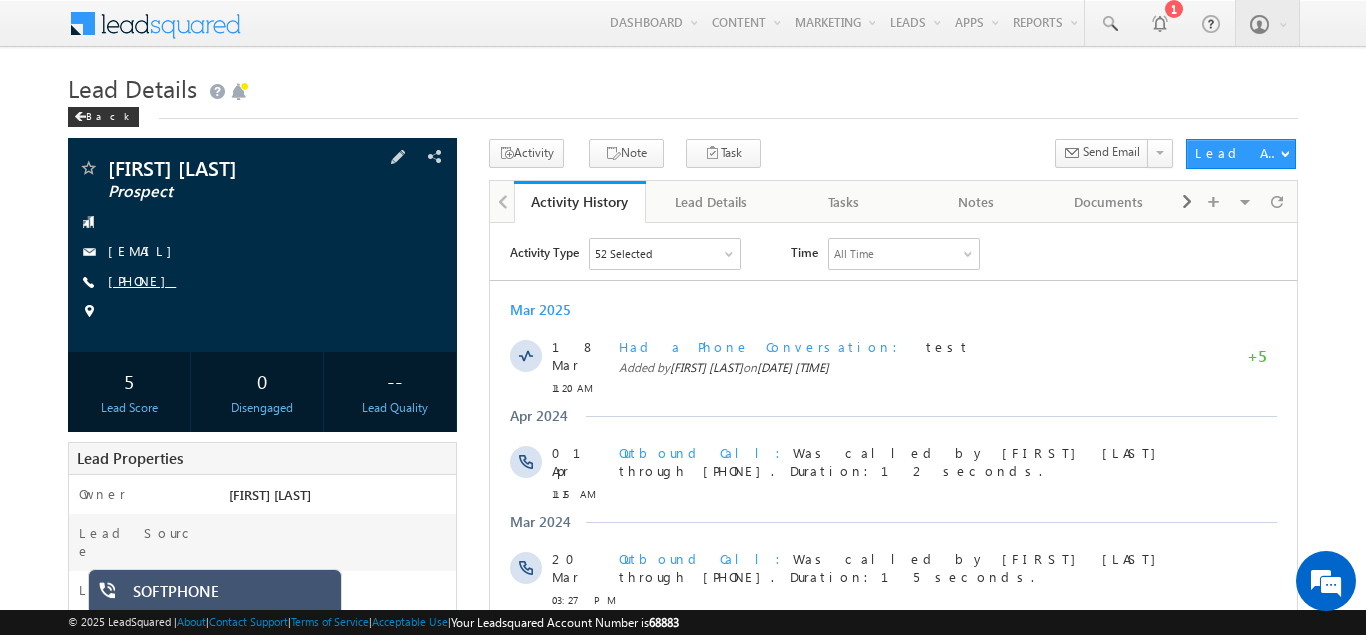 click on "+91-9122122123" at bounding box center [142, 280] 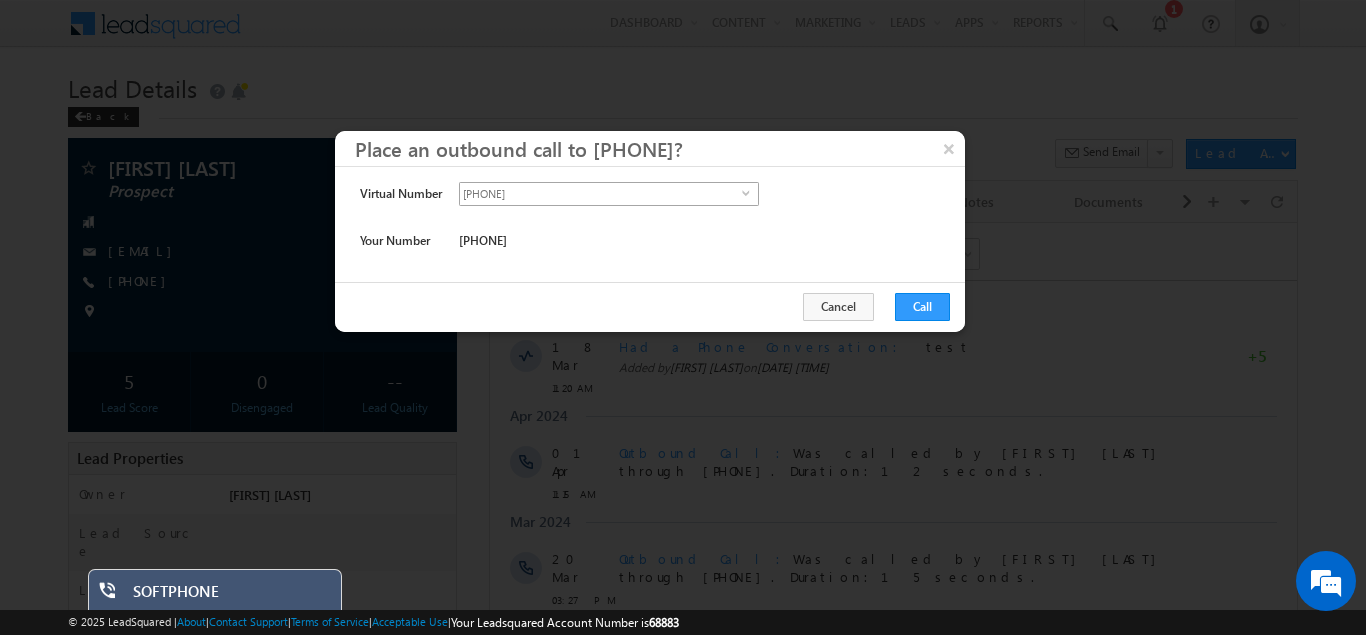 click on "+91-2269891501" at bounding box center (601, 194) 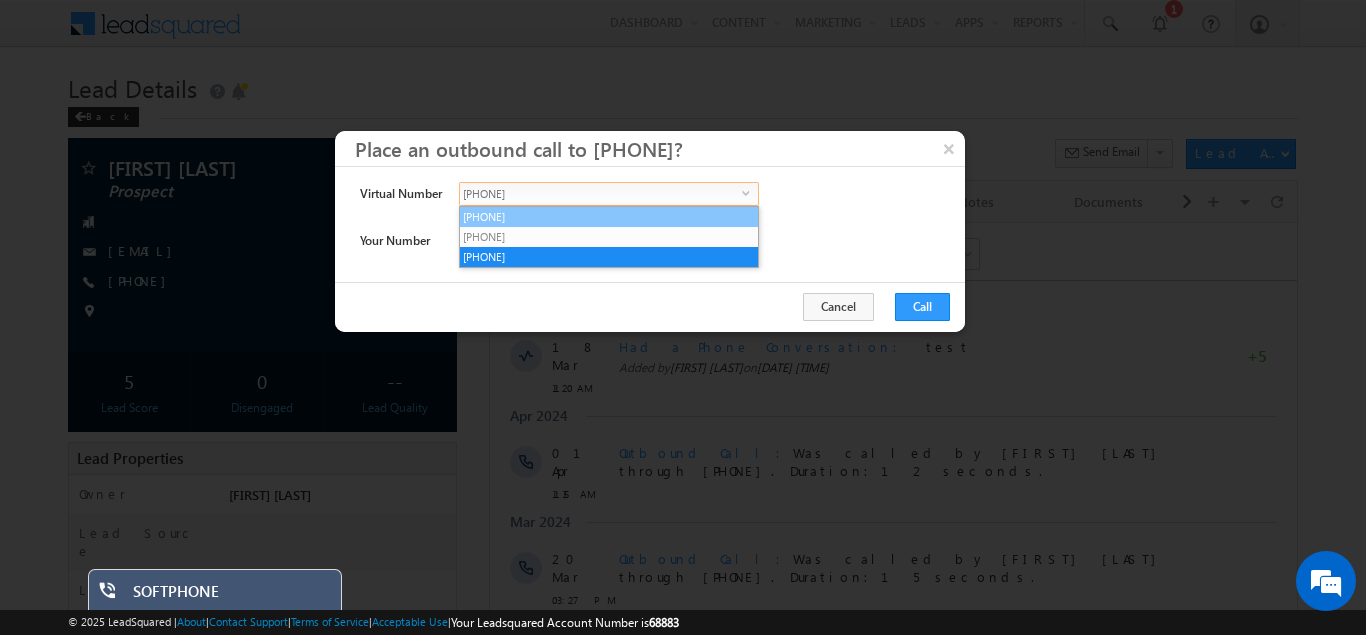 click on "[PHONE]" at bounding box center (609, 217) 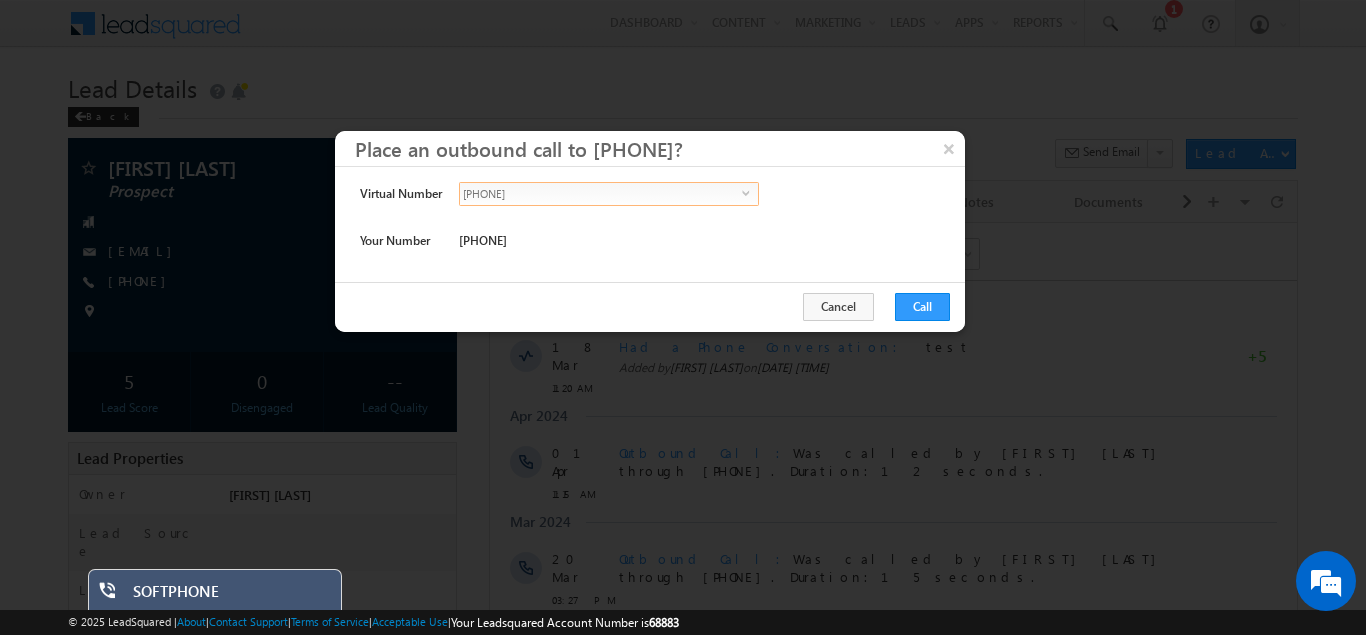 drag, startPoint x: 576, startPoint y: 189, endPoint x: 436, endPoint y: 187, distance: 140.01428 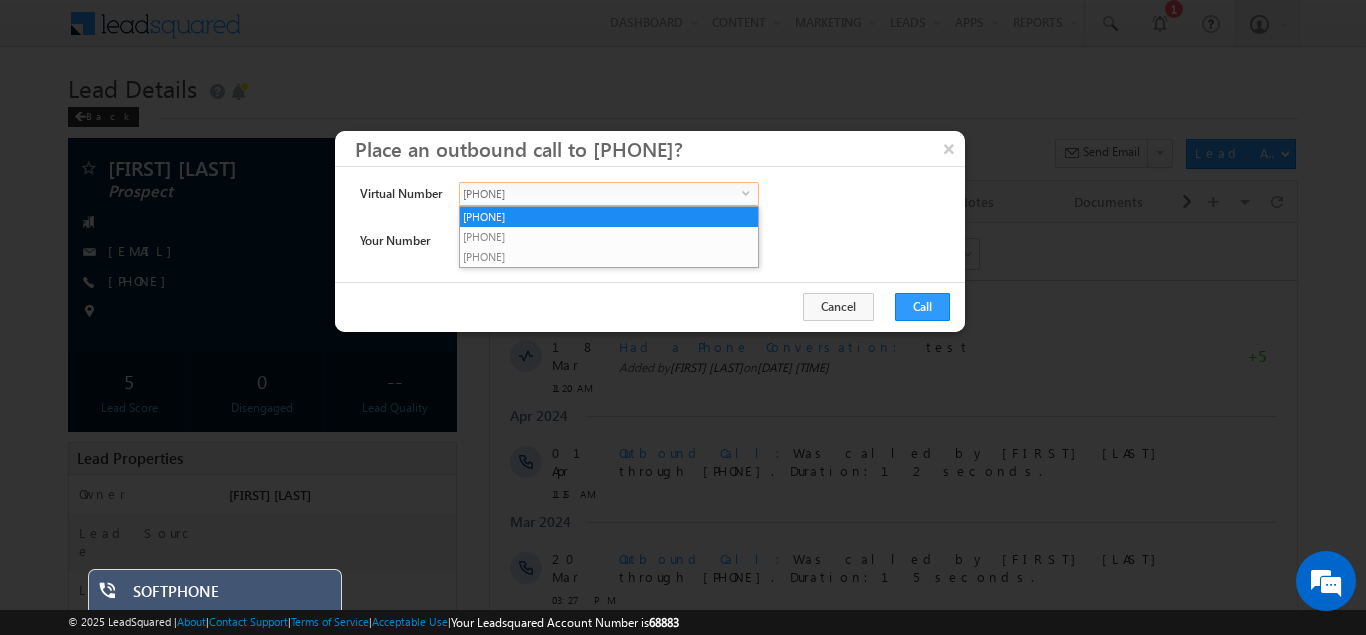 click on "[PHONE]" at bounding box center [601, 194] 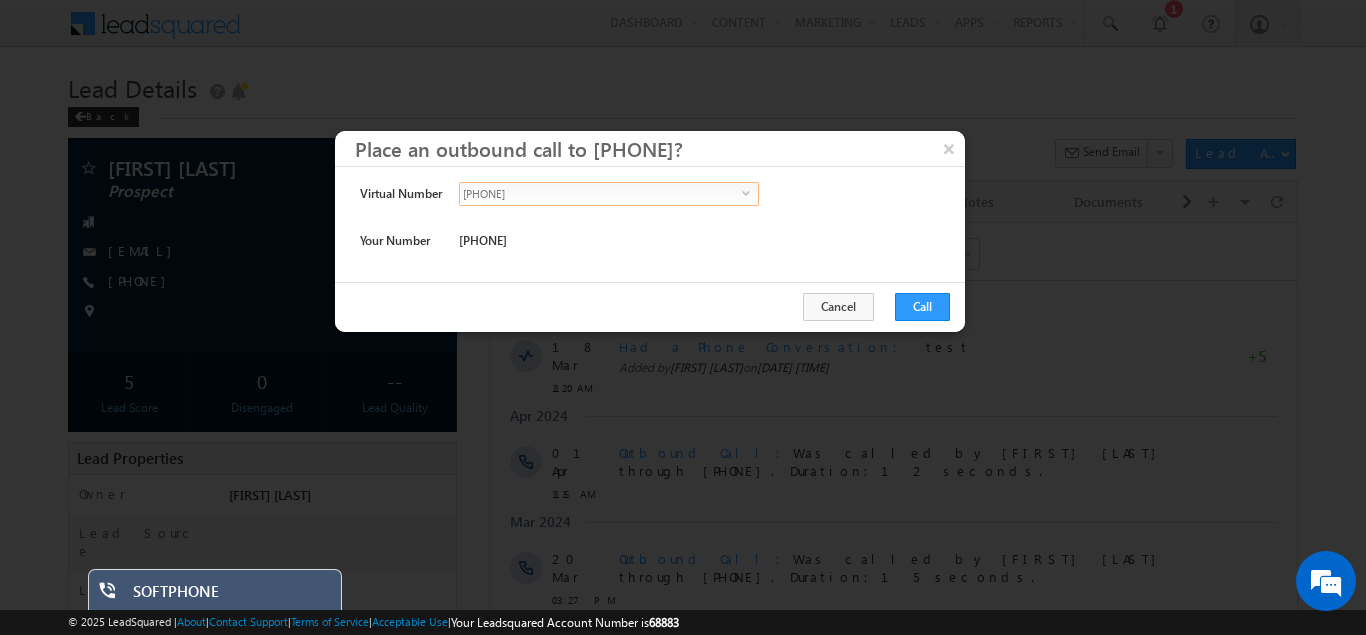 drag, startPoint x: 516, startPoint y: 196, endPoint x: 461, endPoint y: 193, distance: 55.081757 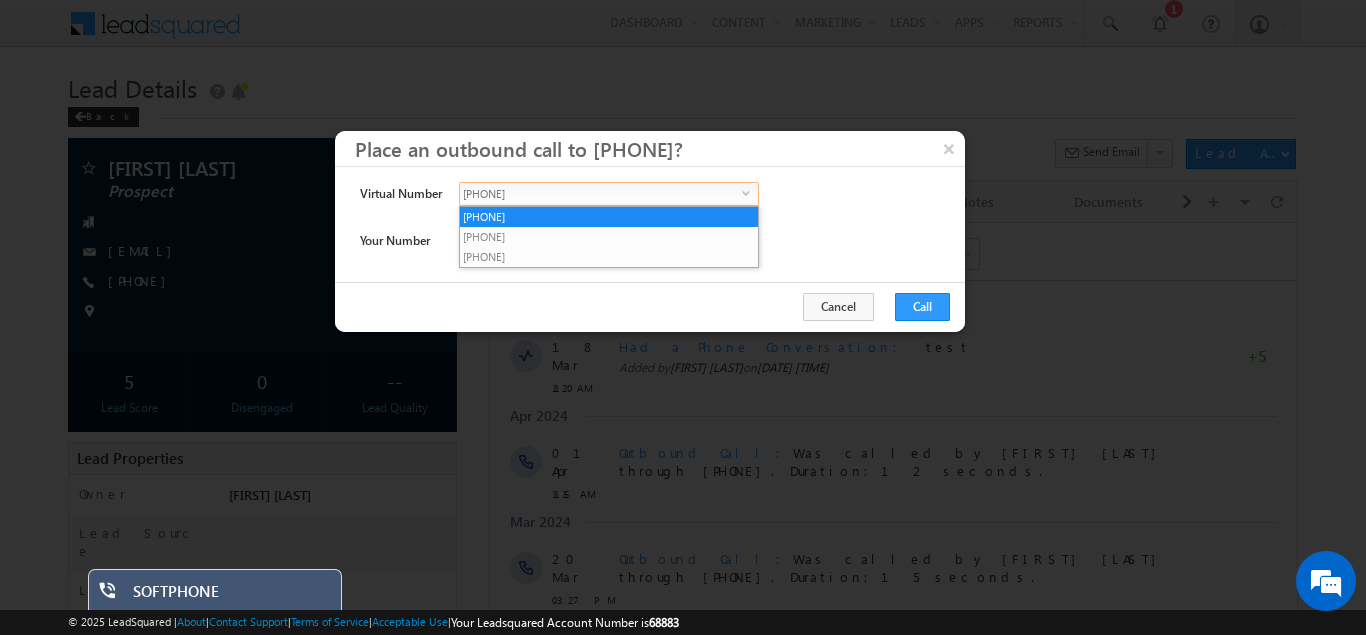 copy on "[PHONE]" 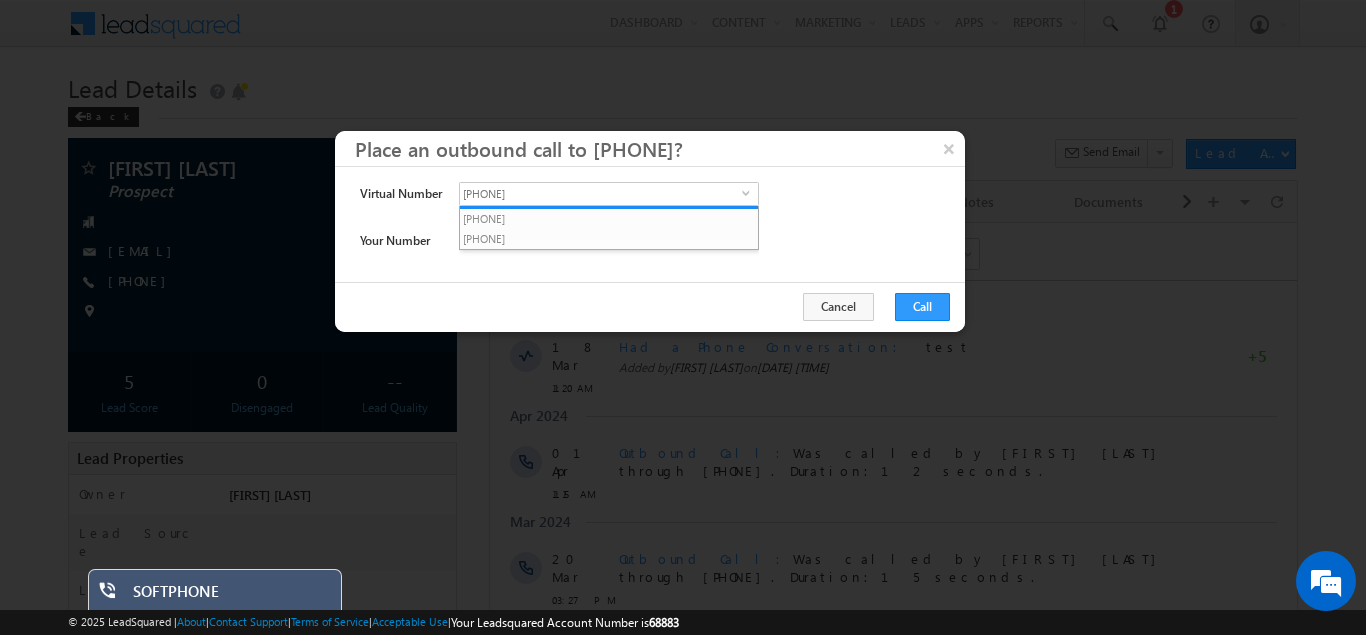 click at bounding box center [683, 317] 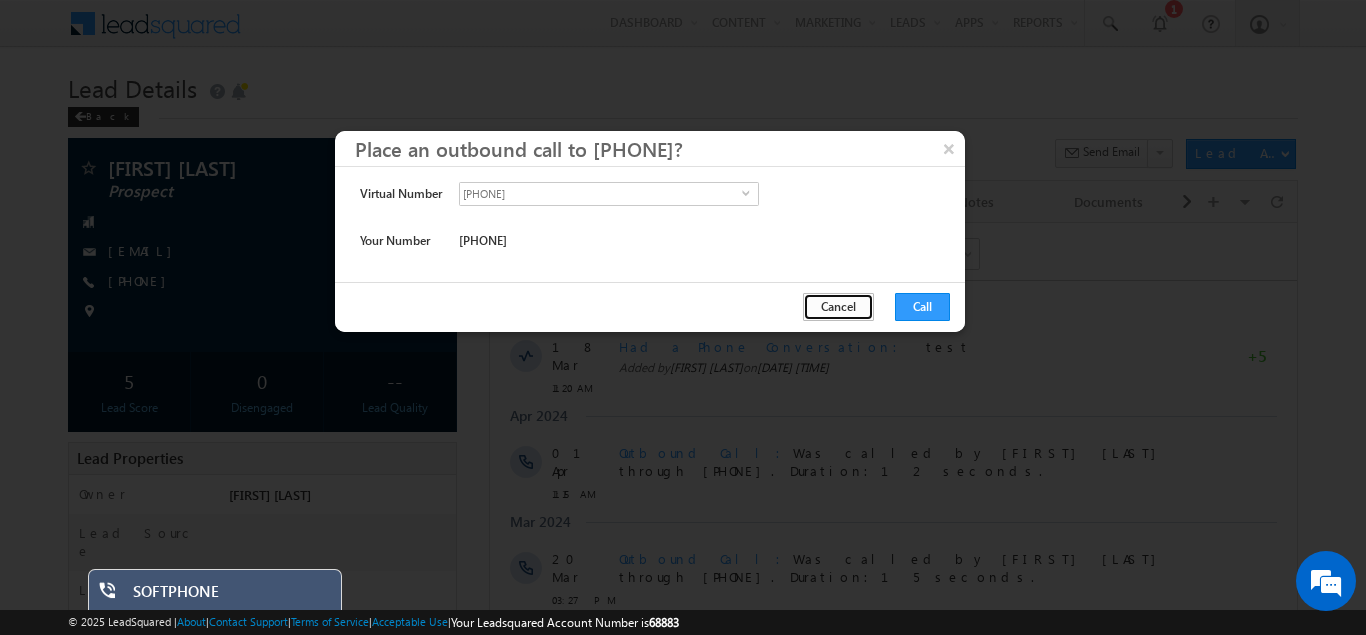click on "Cancel" at bounding box center (838, 307) 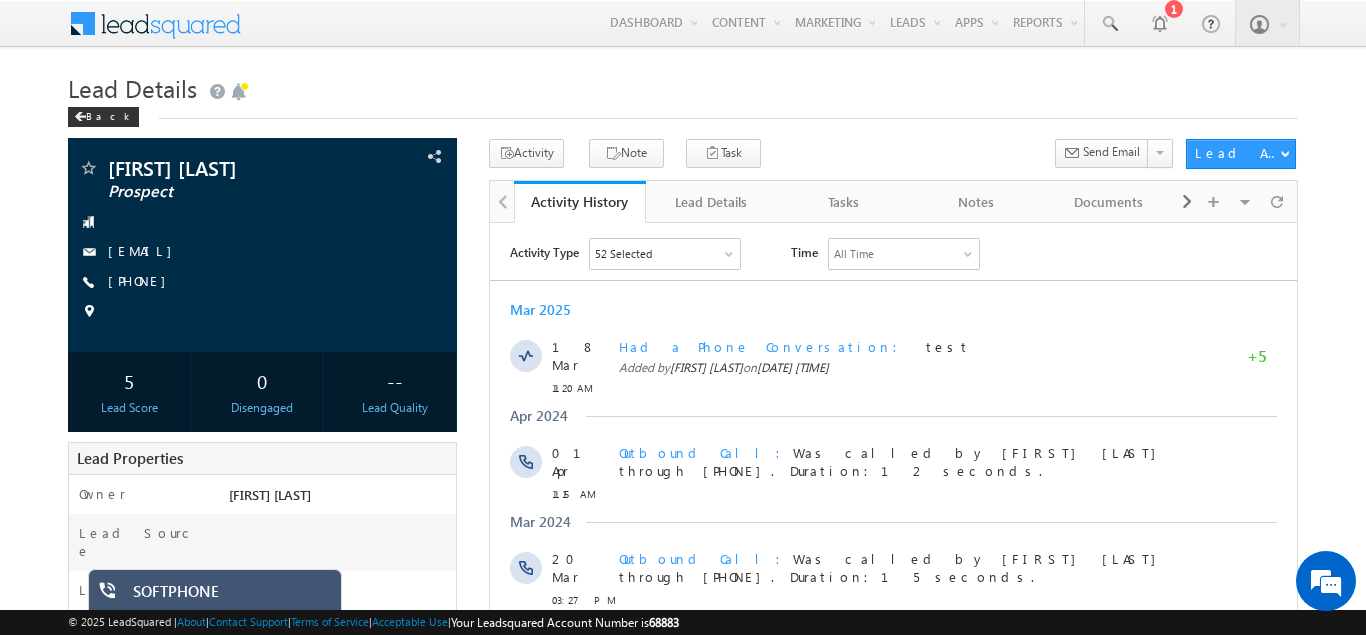 click on "SOFTPHONE" at bounding box center (230, 596) 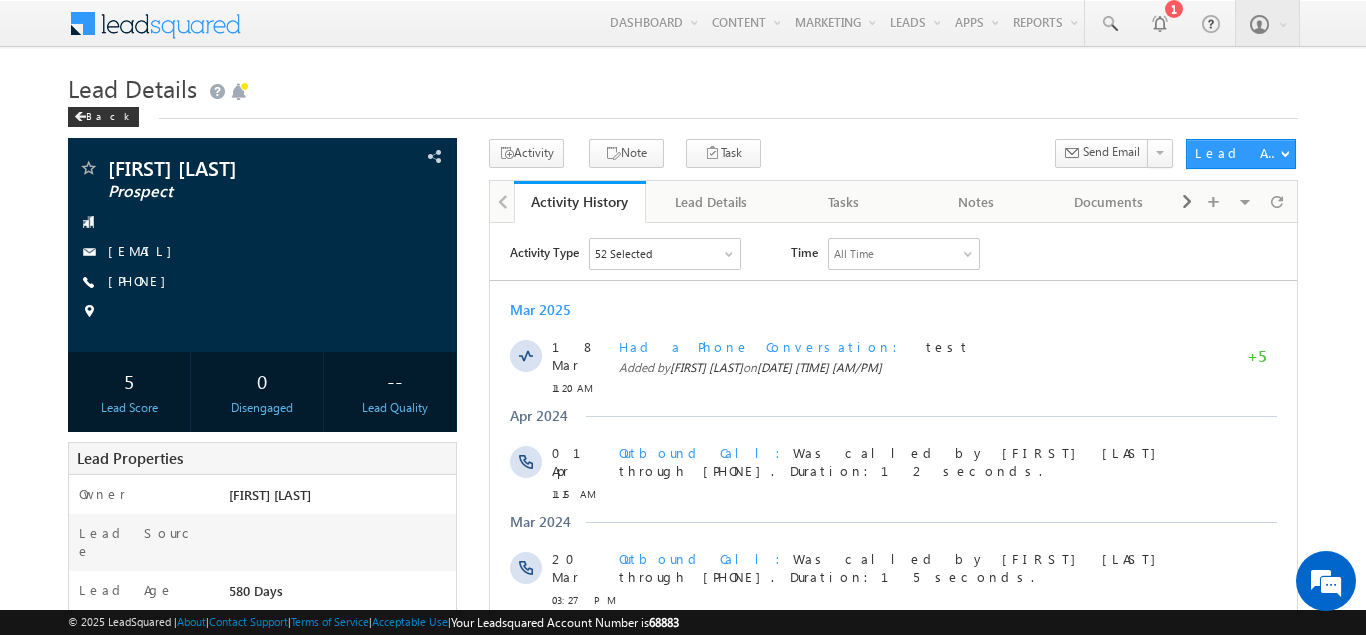 scroll, scrollTop: 0, scrollLeft: 0, axis: both 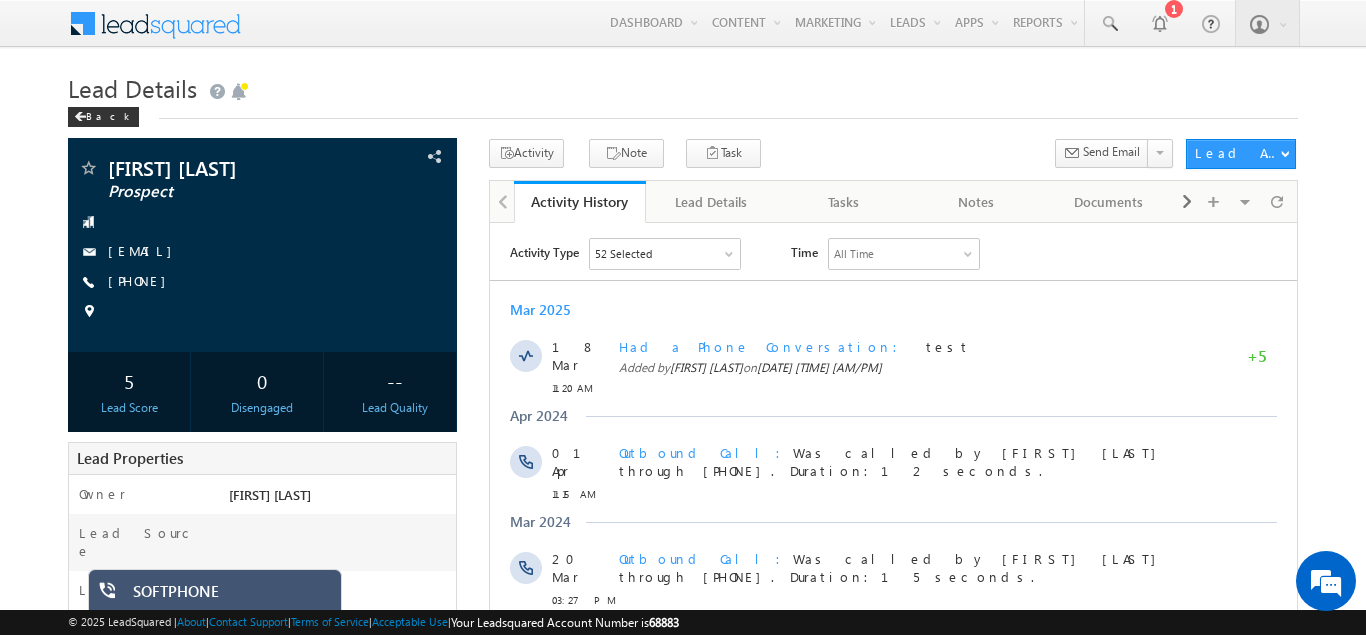 click on "Mar 2025" at bounding box center [892, 309] 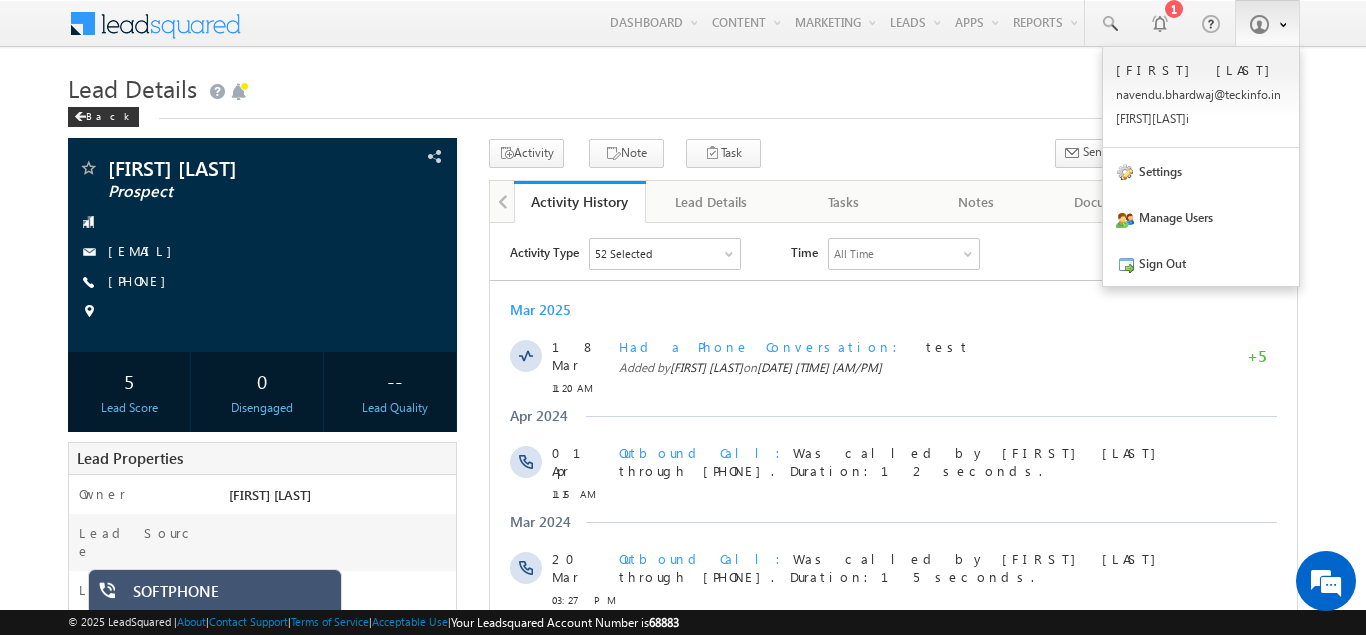 click at bounding box center [1259, 24] 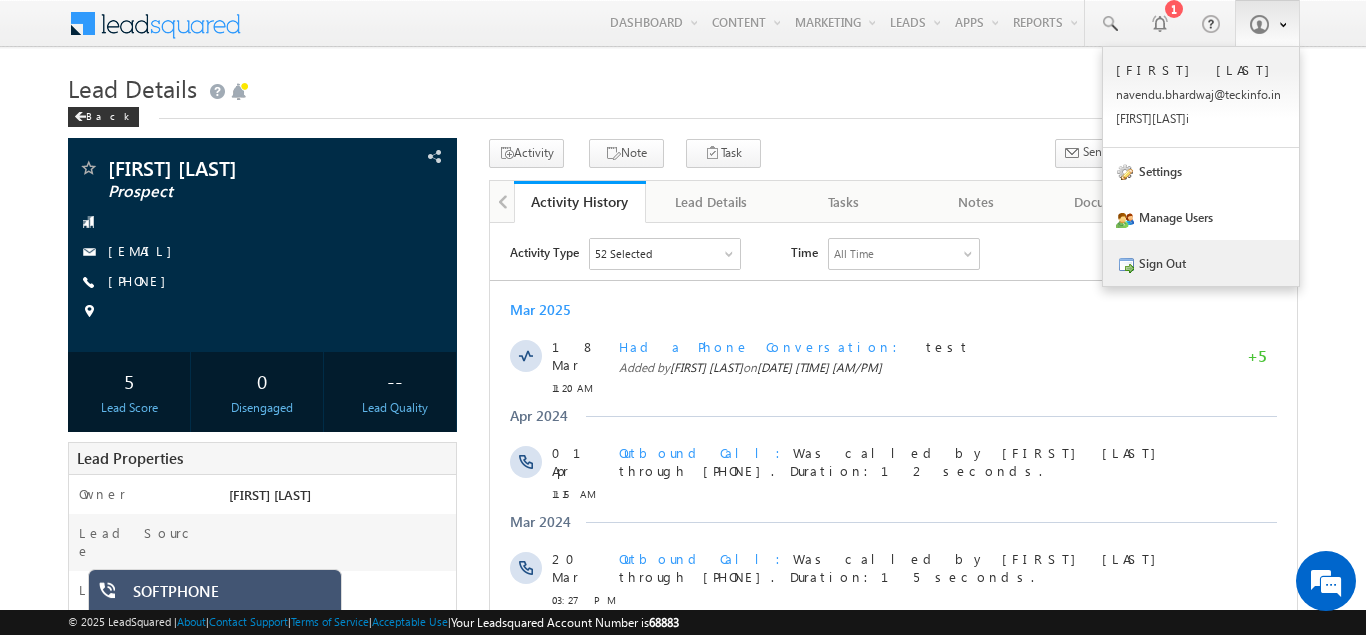 click on "Sign Out" at bounding box center (1201, 263) 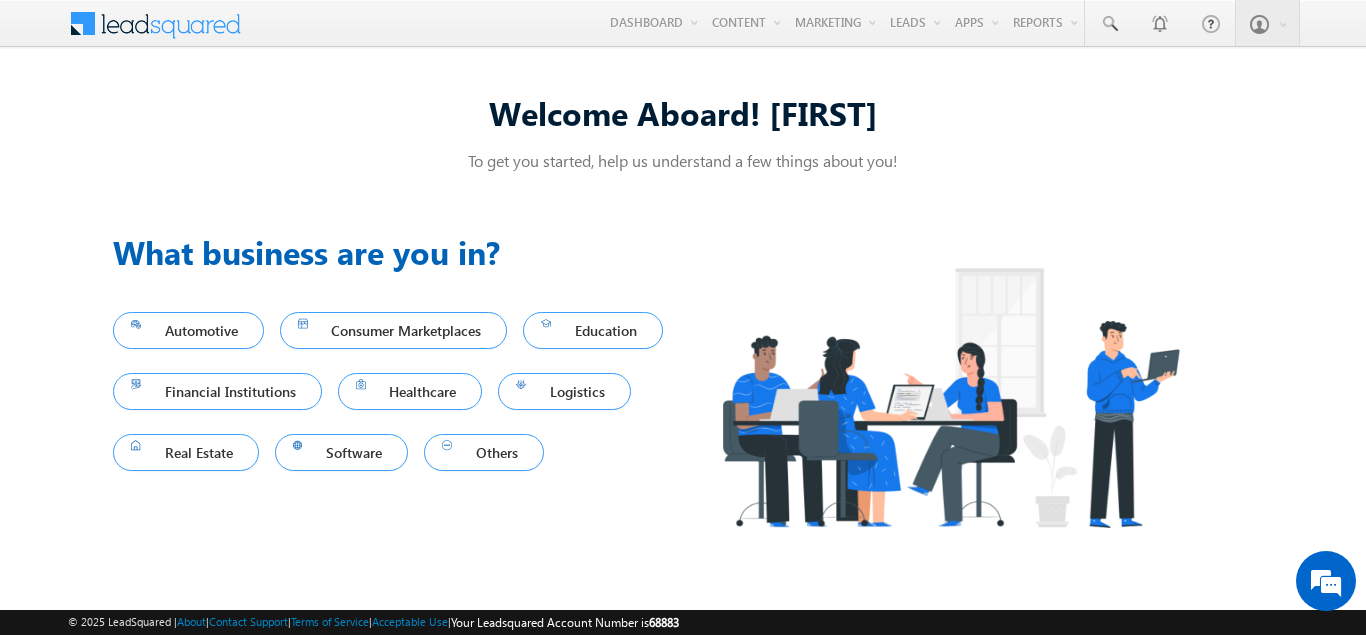 scroll, scrollTop: 0, scrollLeft: 0, axis: both 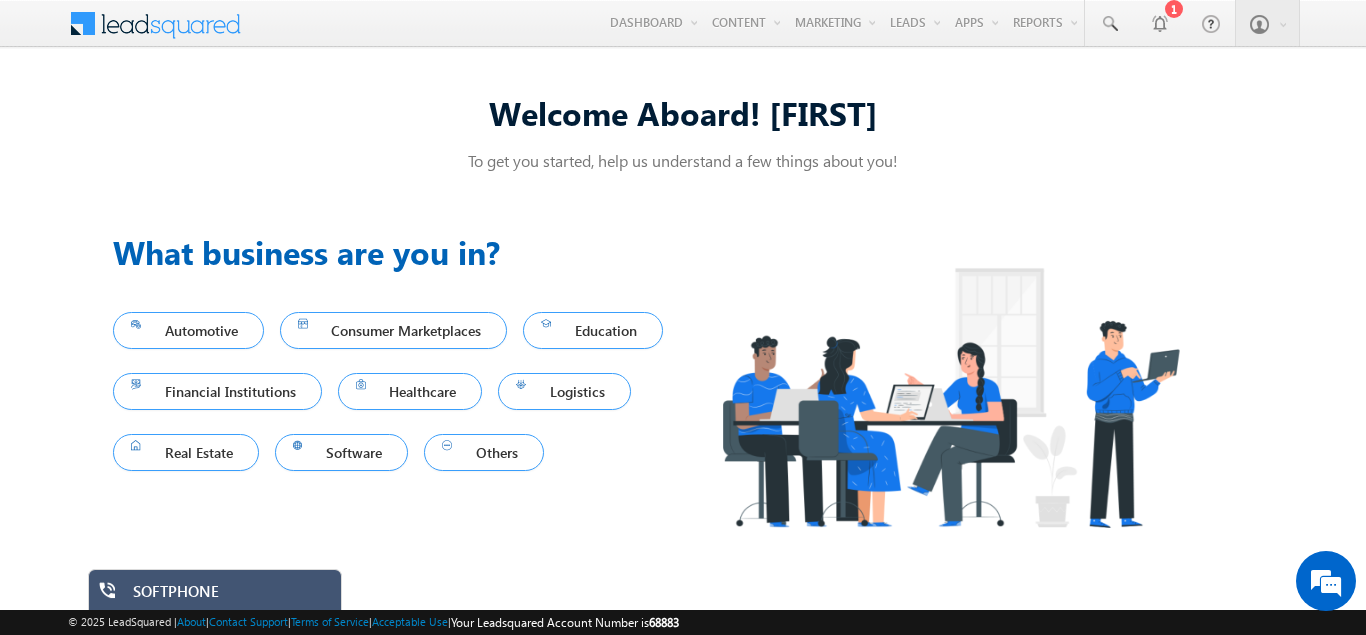 click on "SOFTPHONE" at bounding box center [230, 596] 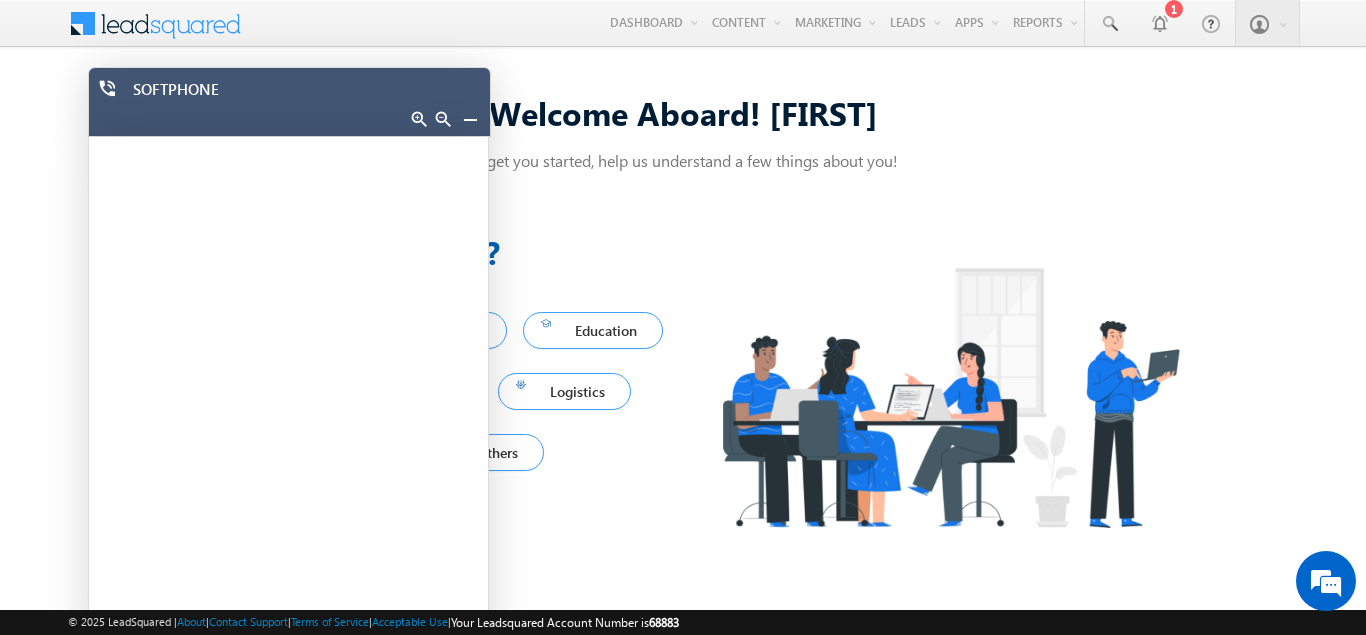 scroll, scrollTop: 0, scrollLeft: 0, axis: both 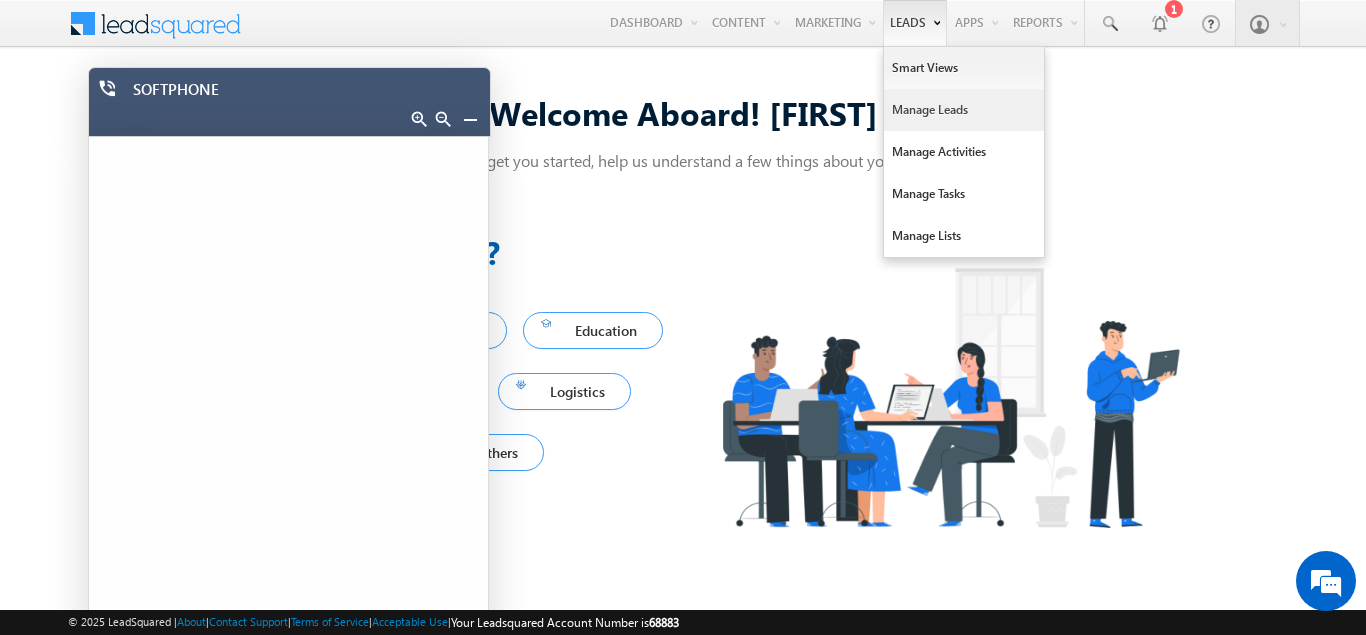 click on "Manage Leads" at bounding box center (964, 110) 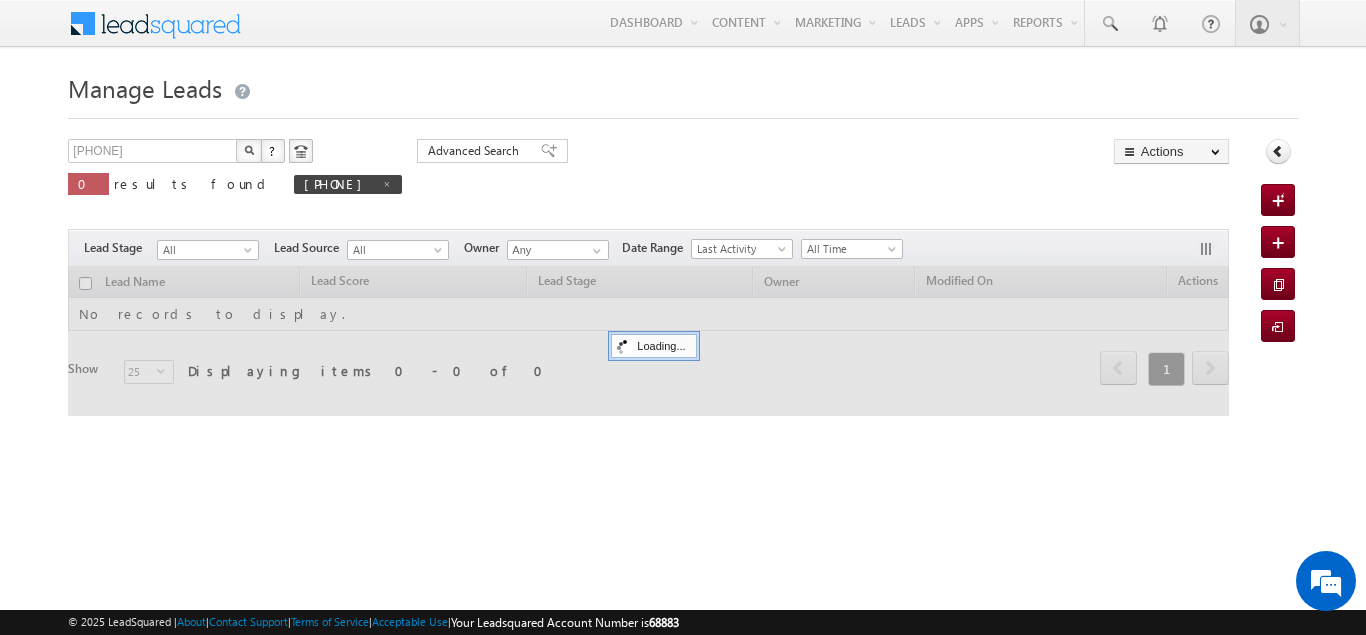 scroll, scrollTop: 0, scrollLeft: 0, axis: both 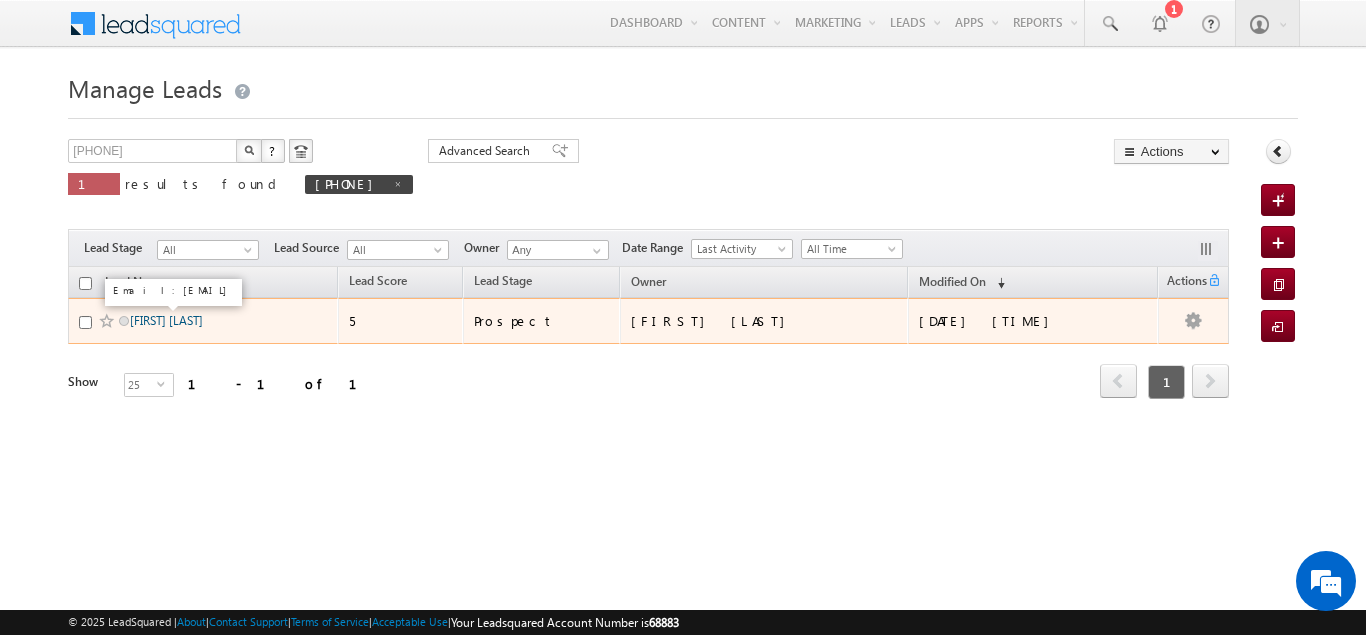 click on "[FIRST] [LAST]" at bounding box center (166, 320) 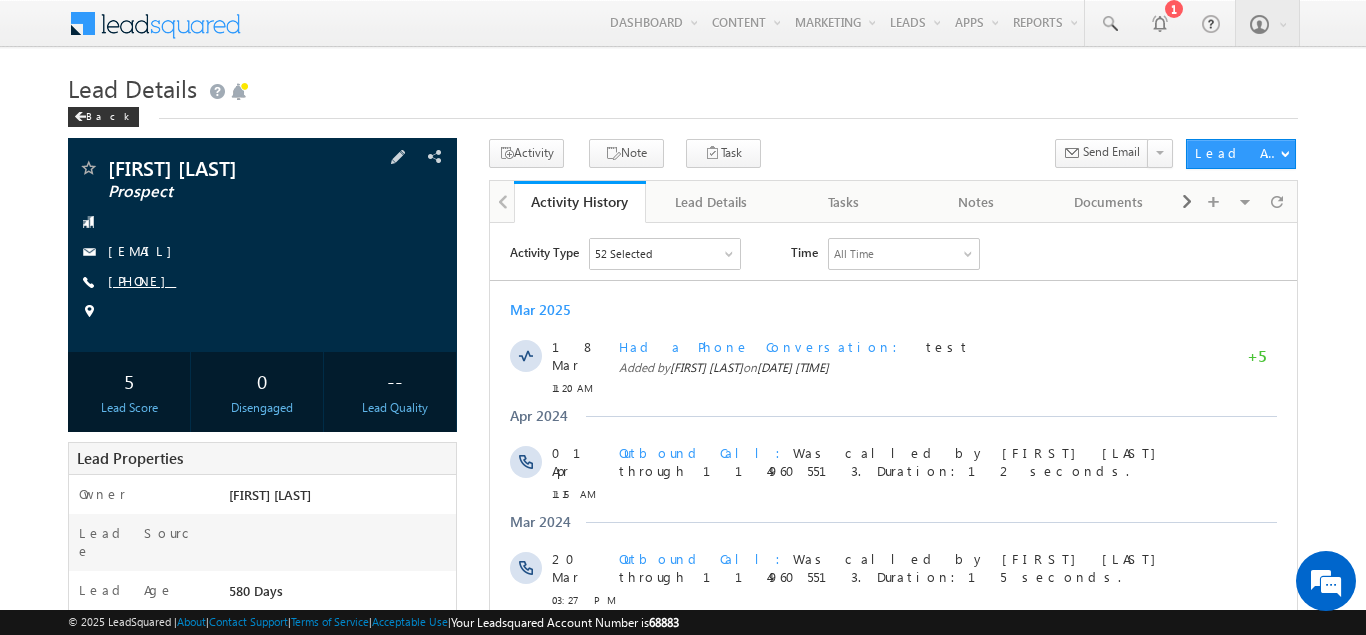 scroll, scrollTop: 0, scrollLeft: 0, axis: both 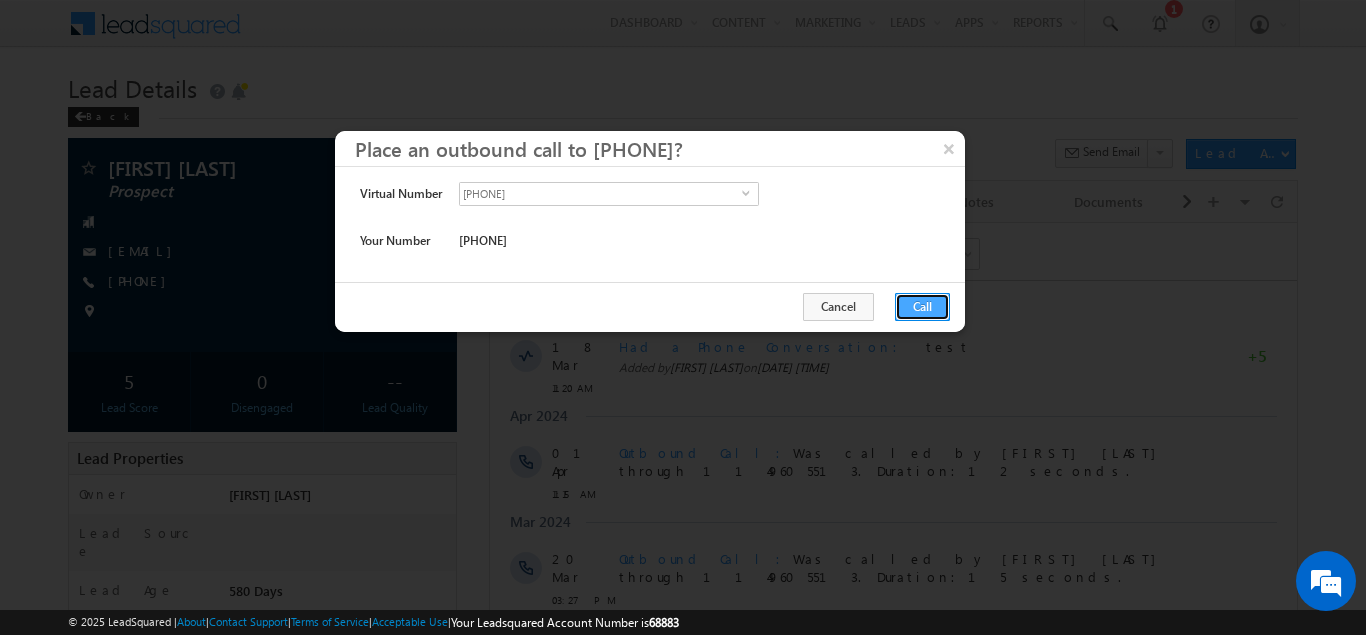 click on "Call" at bounding box center (922, 307) 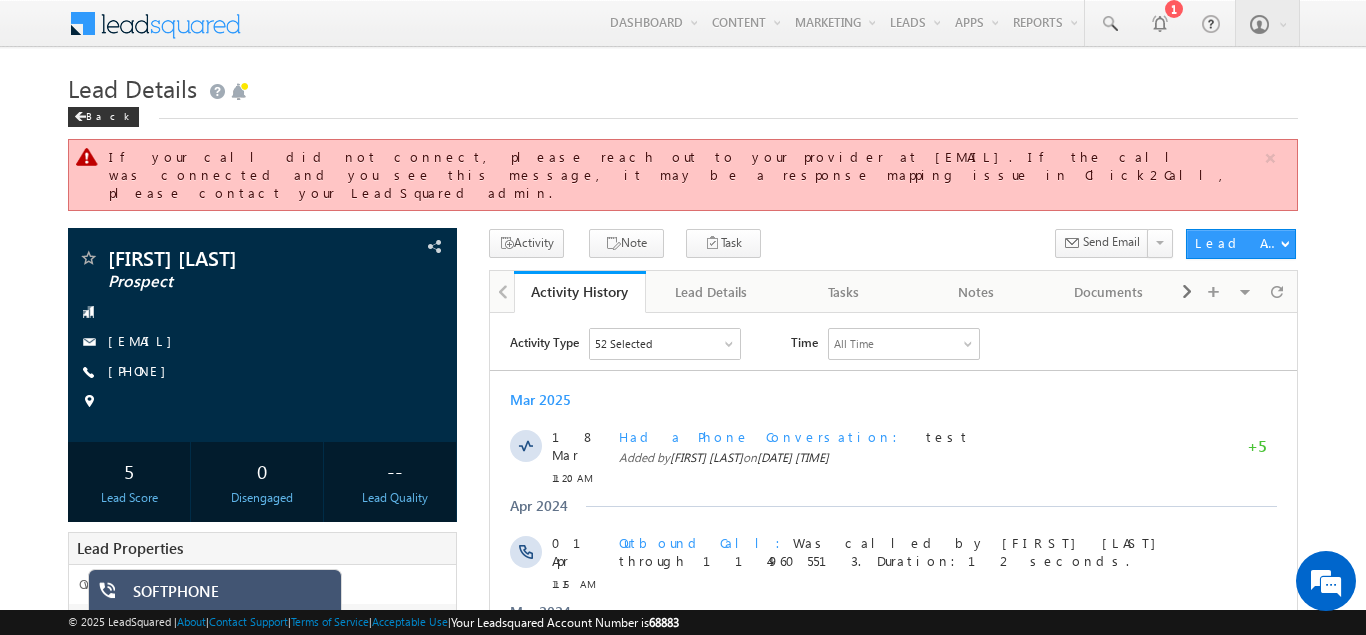 click on "SOFTPHONE" at bounding box center (230, 596) 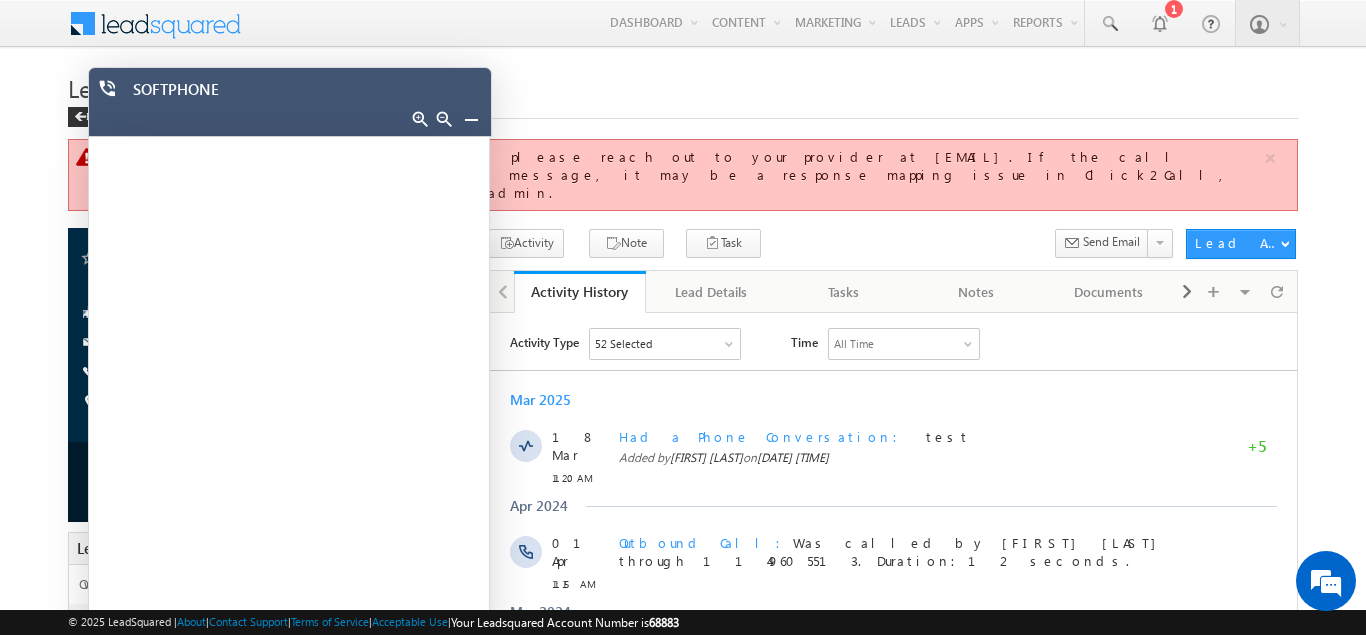 scroll, scrollTop: 0, scrollLeft: 0, axis: both 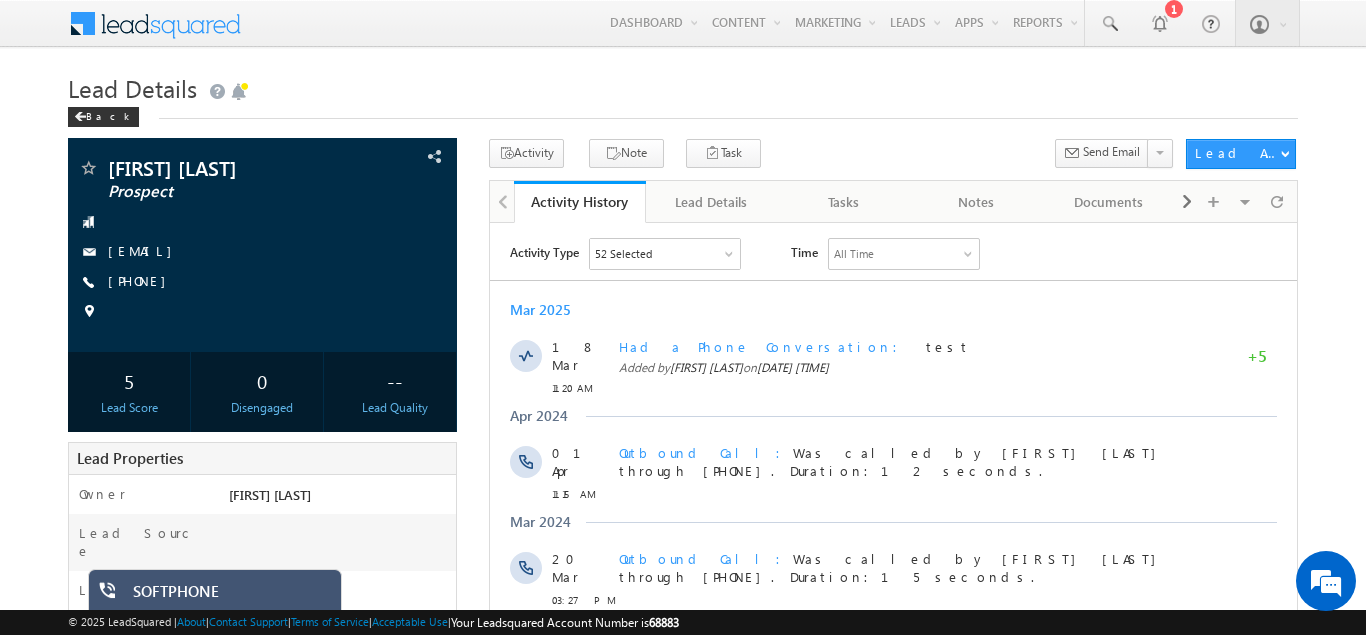 click on "SOFTPHONE" at bounding box center (215, 603) 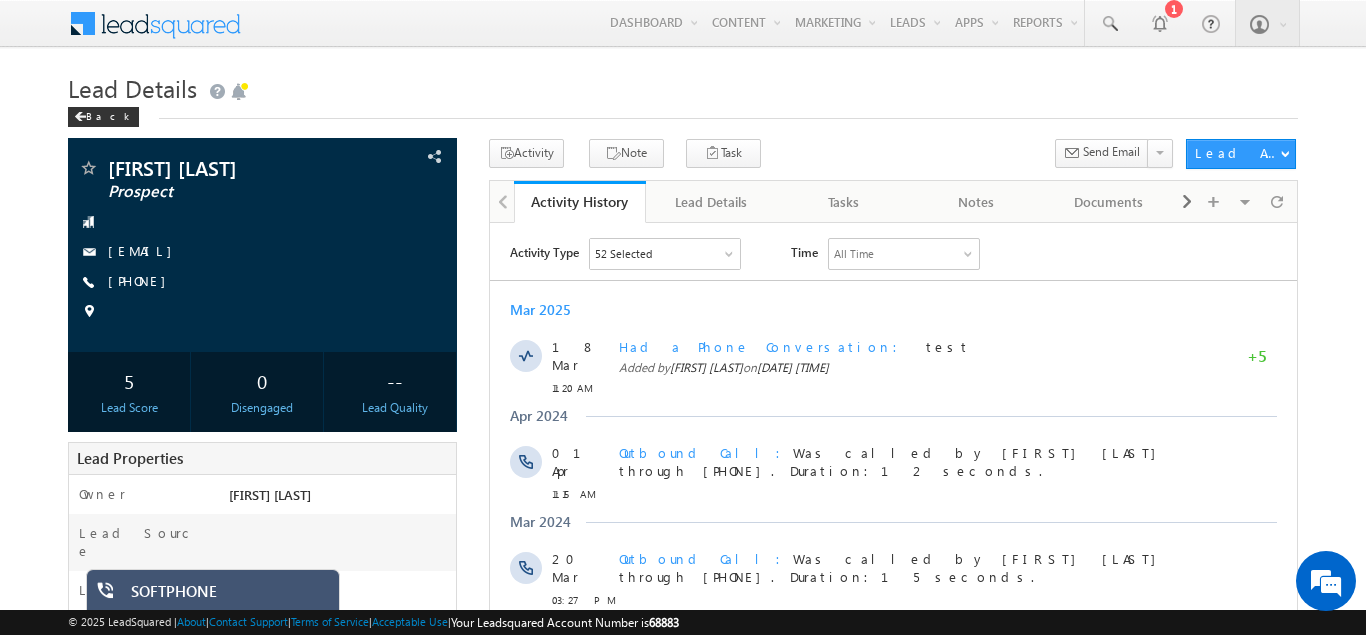 click on "SOFTPHONE" at bounding box center [213, 603] 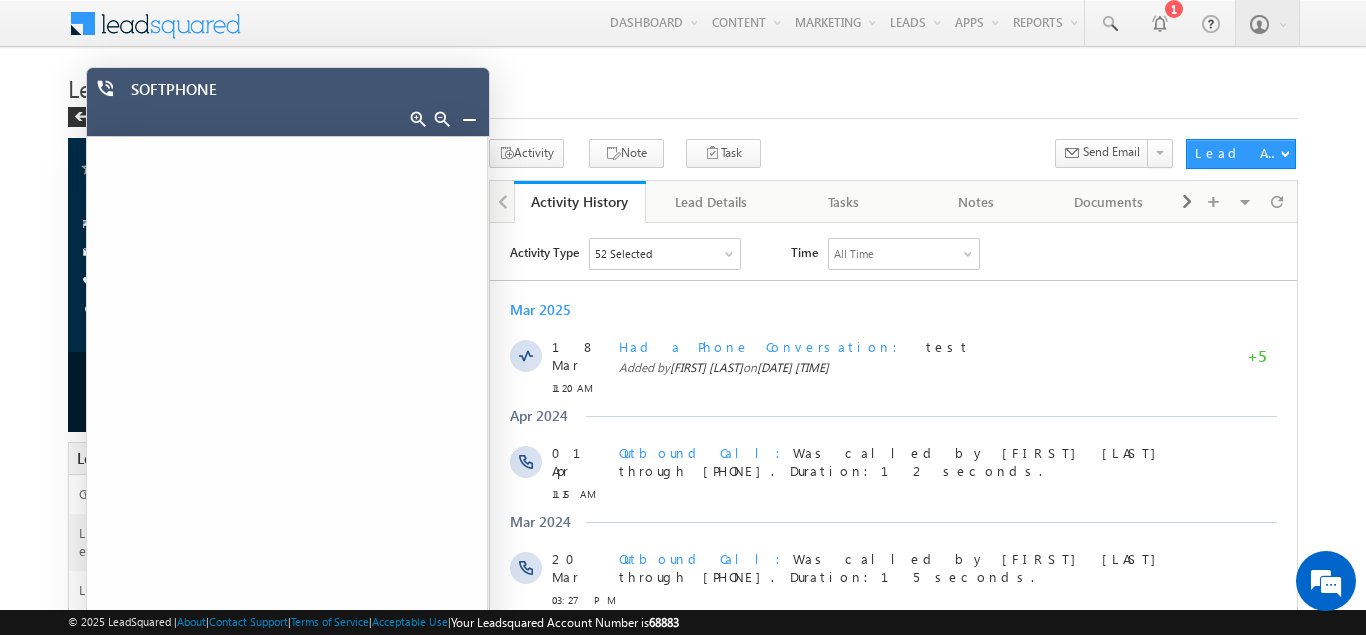 scroll, scrollTop: 0, scrollLeft: 0, axis: both 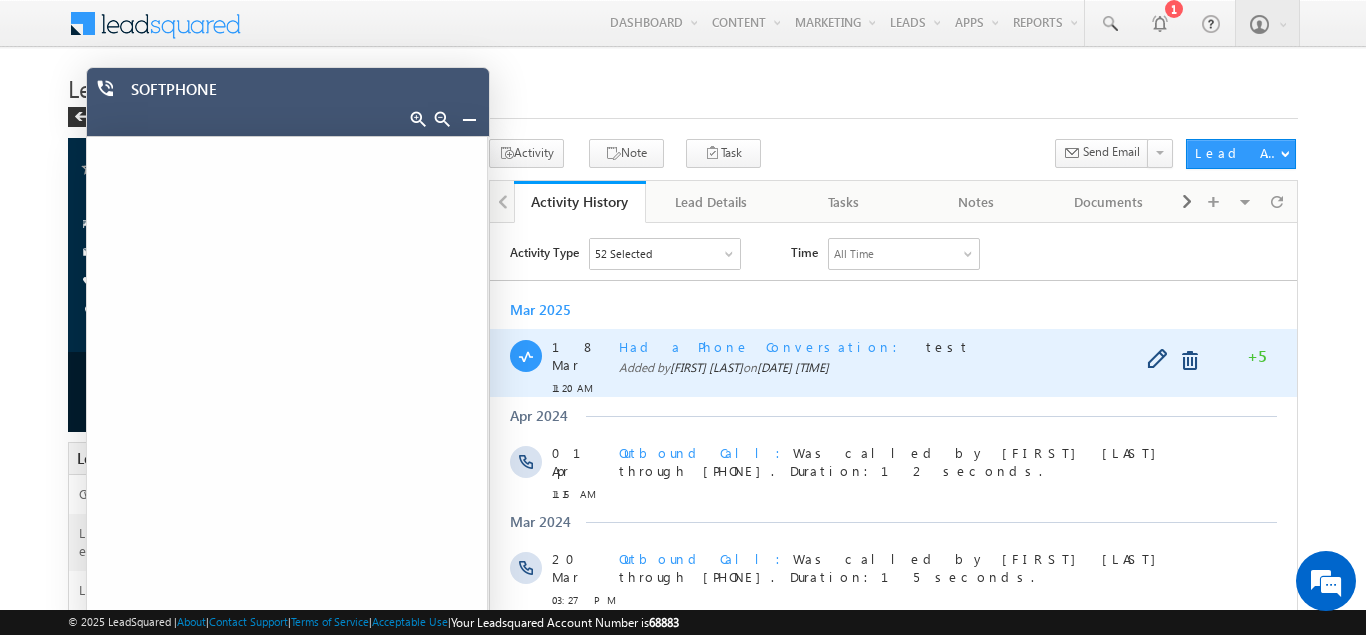 click on "Had a Phone Conversation
test
Added by  [FIRST] [LAST]  on  [DATE] [TIME]" at bounding box center [913, 362] 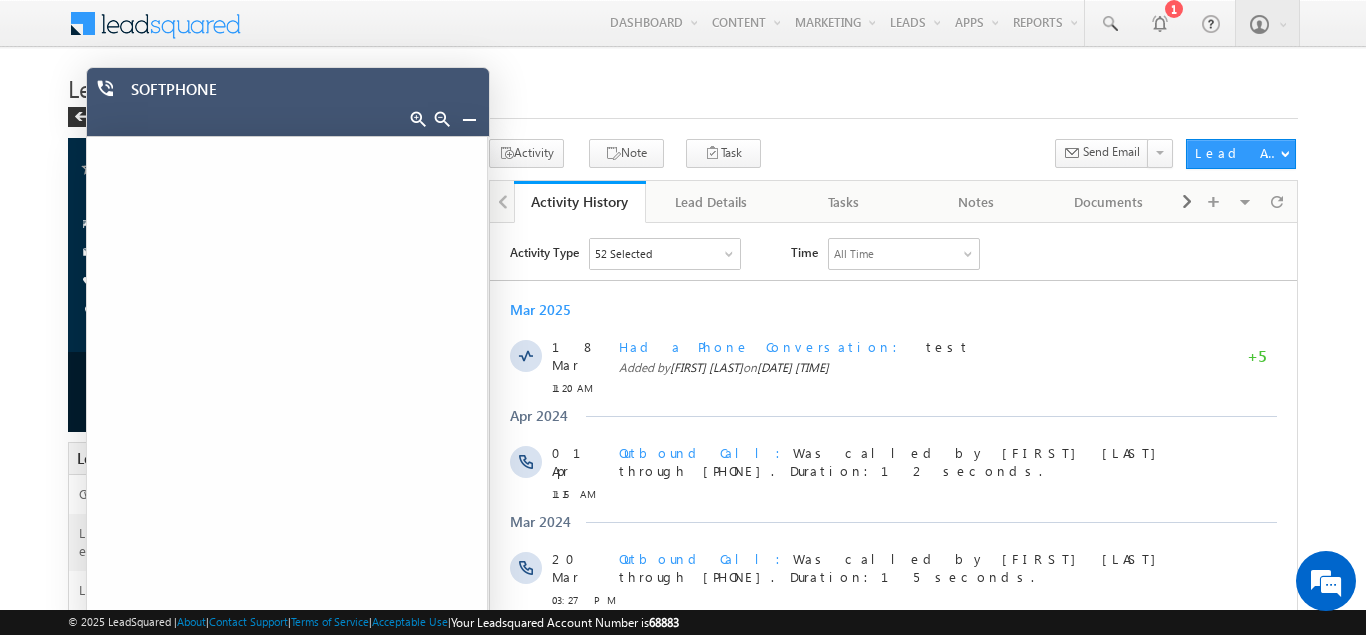click at bounding box center (469, 119) 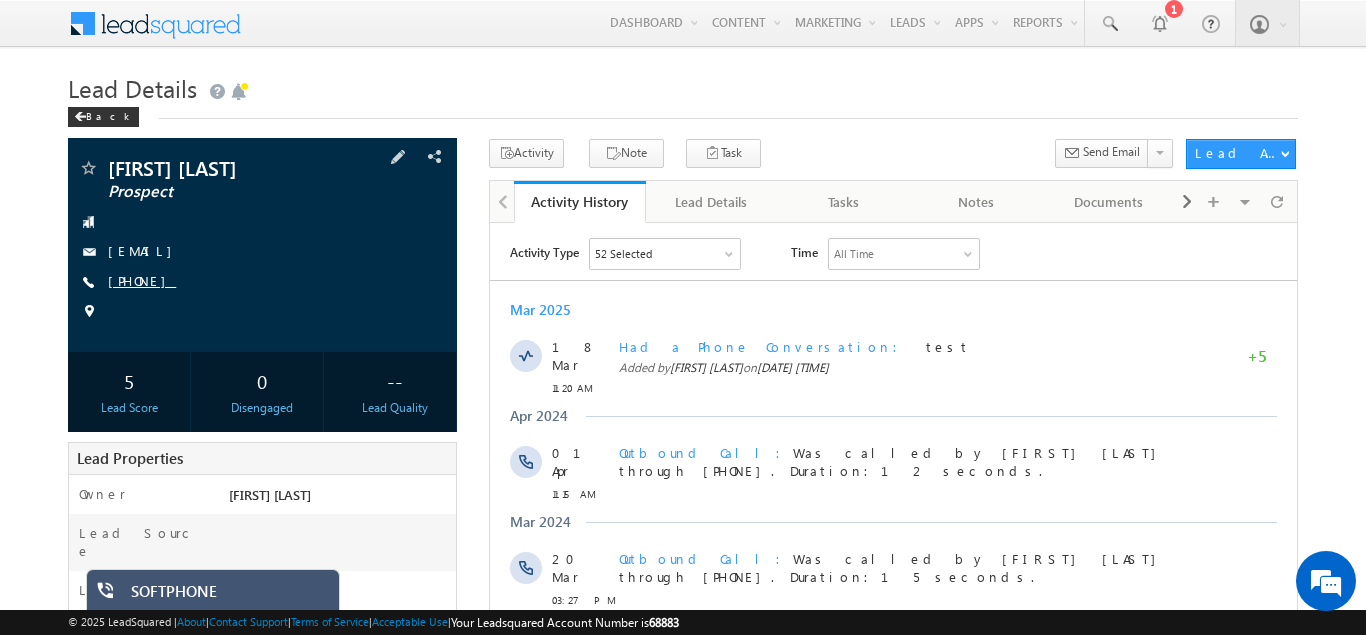 click on "[PHONE]" at bounding box center (142, 280) 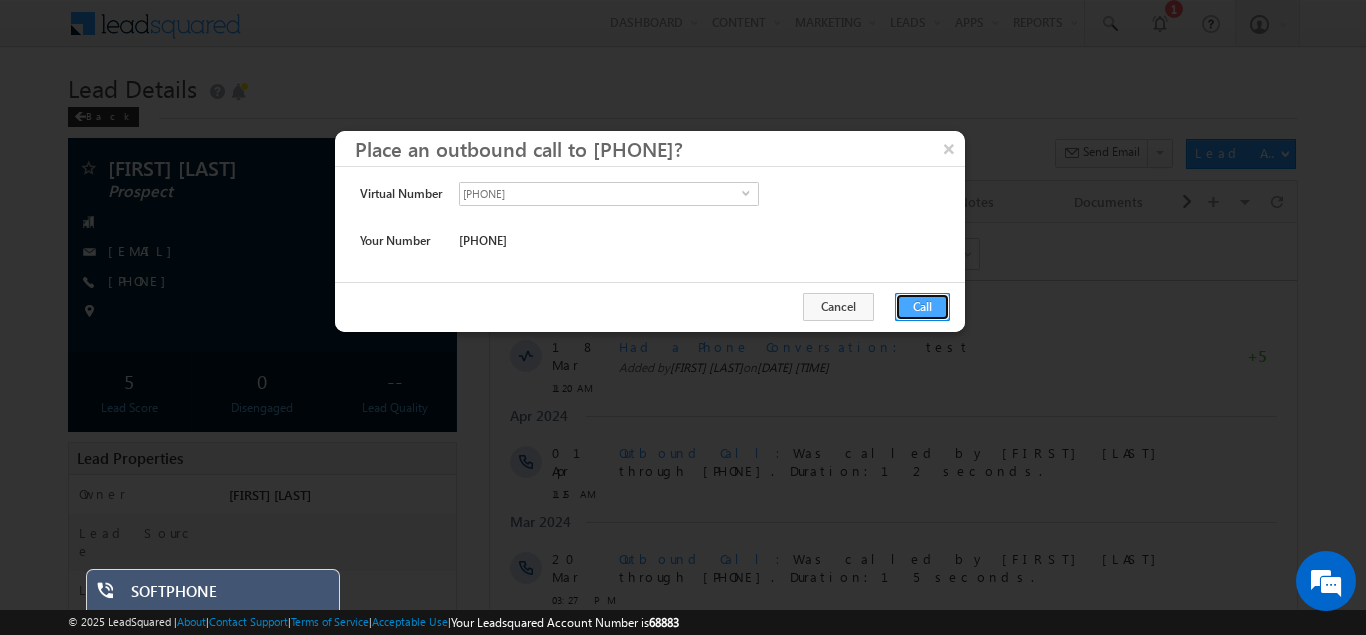 click on "Call" at bounding box center [922, 307] 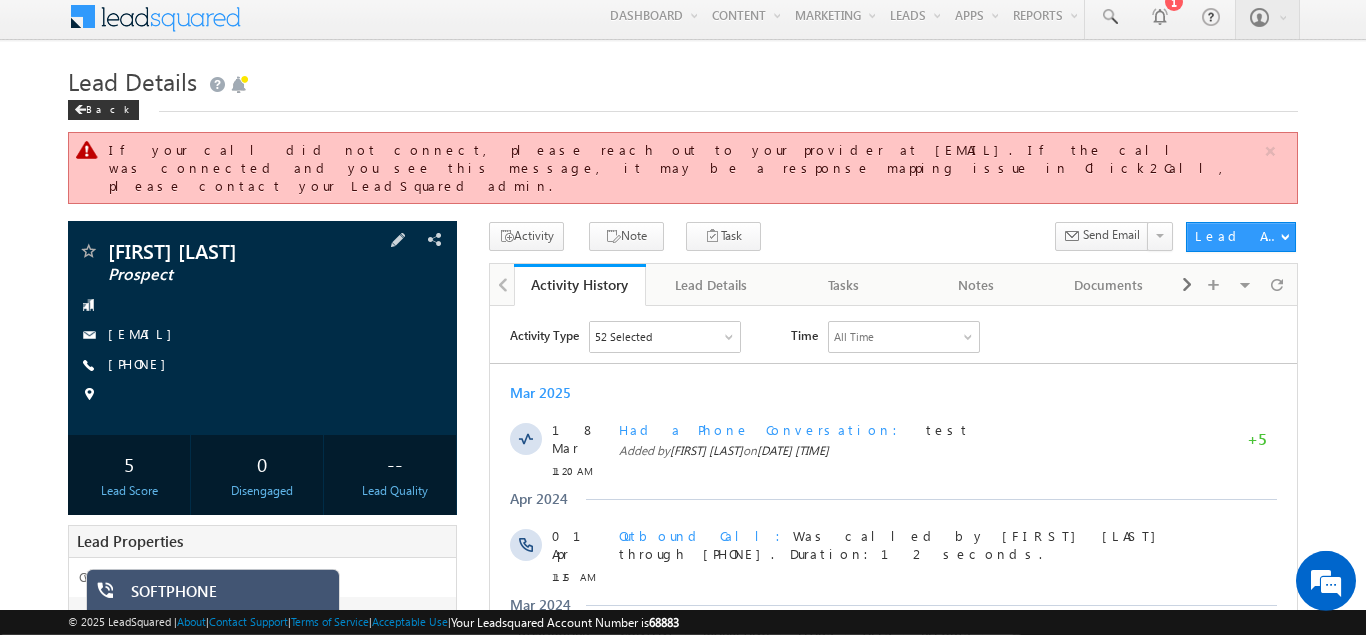 scroll, scrollTop: 0, scrollLeft: 0, axis: both 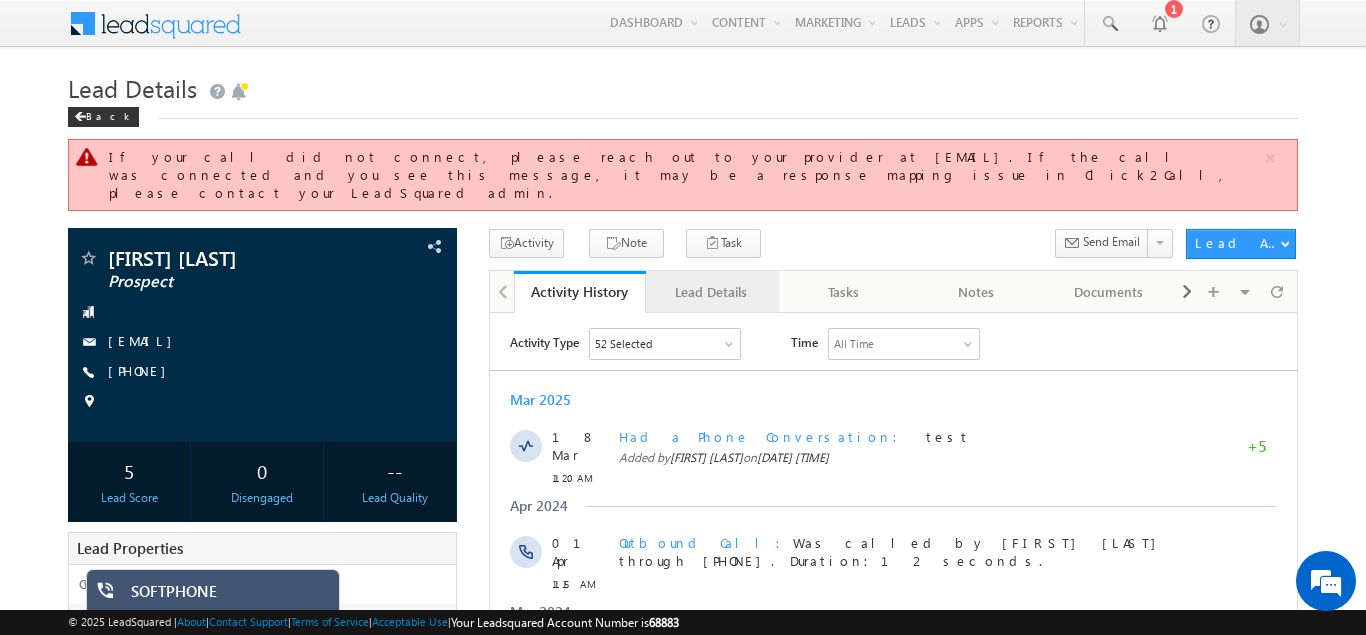 click on "Lead Details" at bounding box center [711, 292] 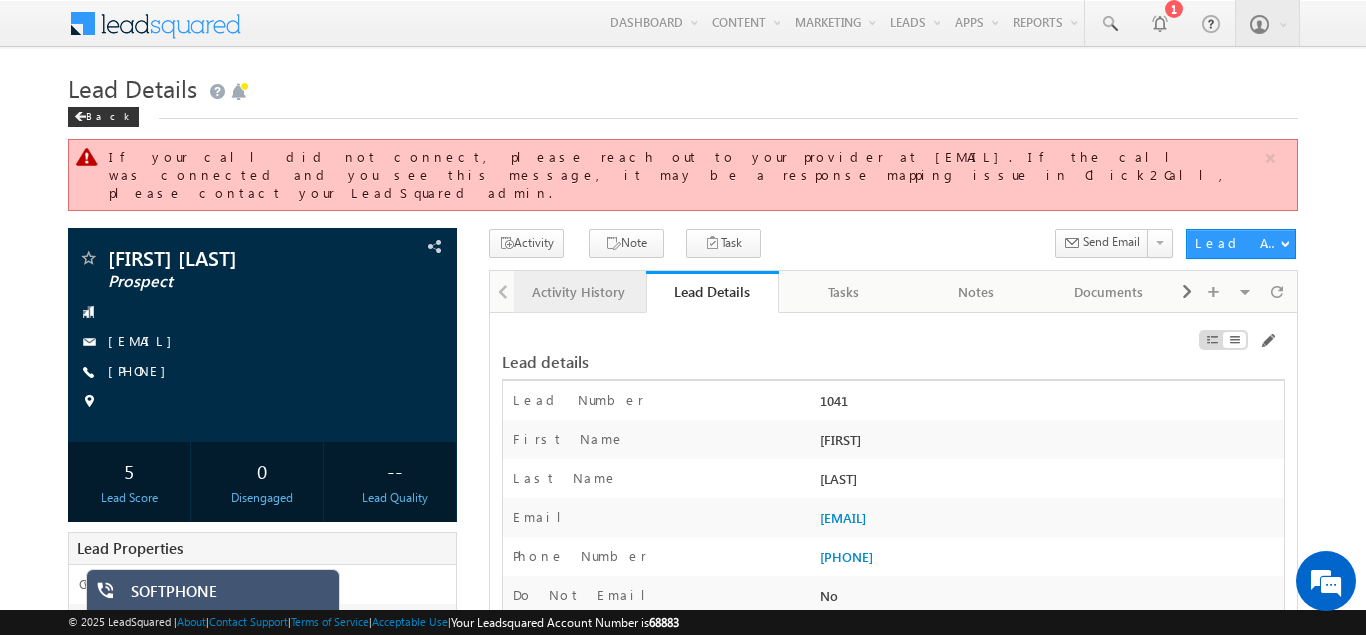 click on "Activity History" at bounding box center [579, 292] 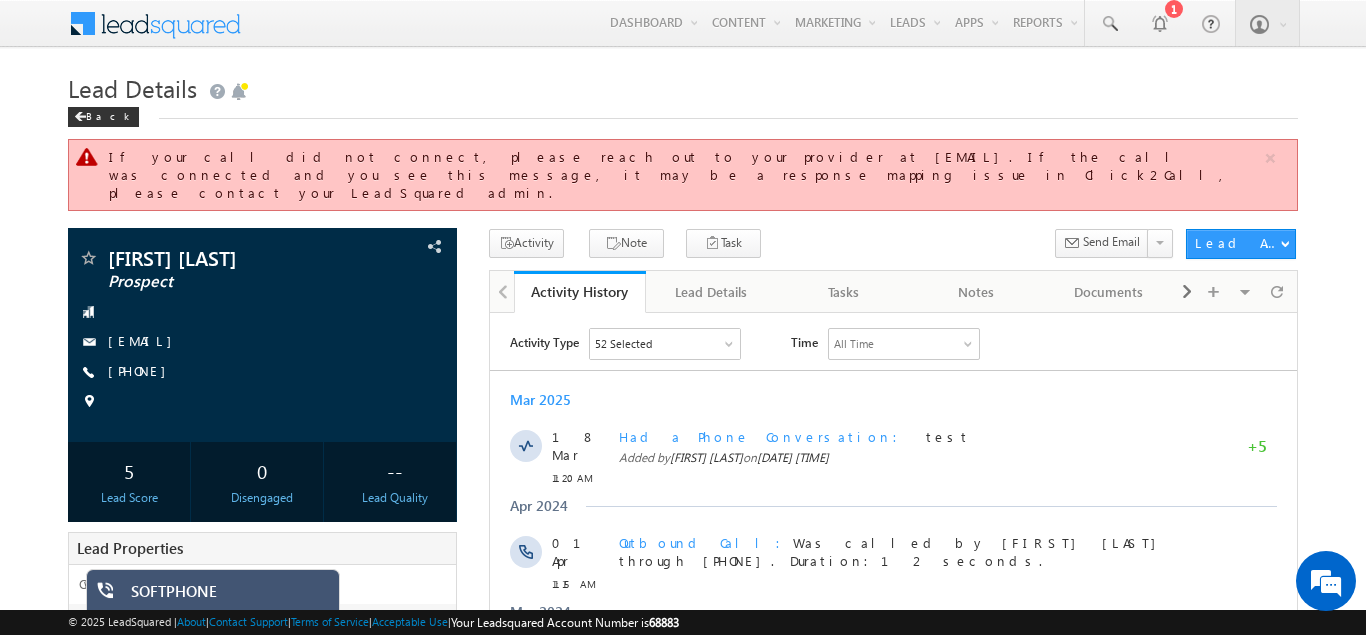 click on "If your call did not connect, please reach out to your provider at [EMAIL]. If the call was connected and you see this message, it may be a response mapping issue in Click2Call, please contact your LeadSquared admin." at bounding box center [685, 175] 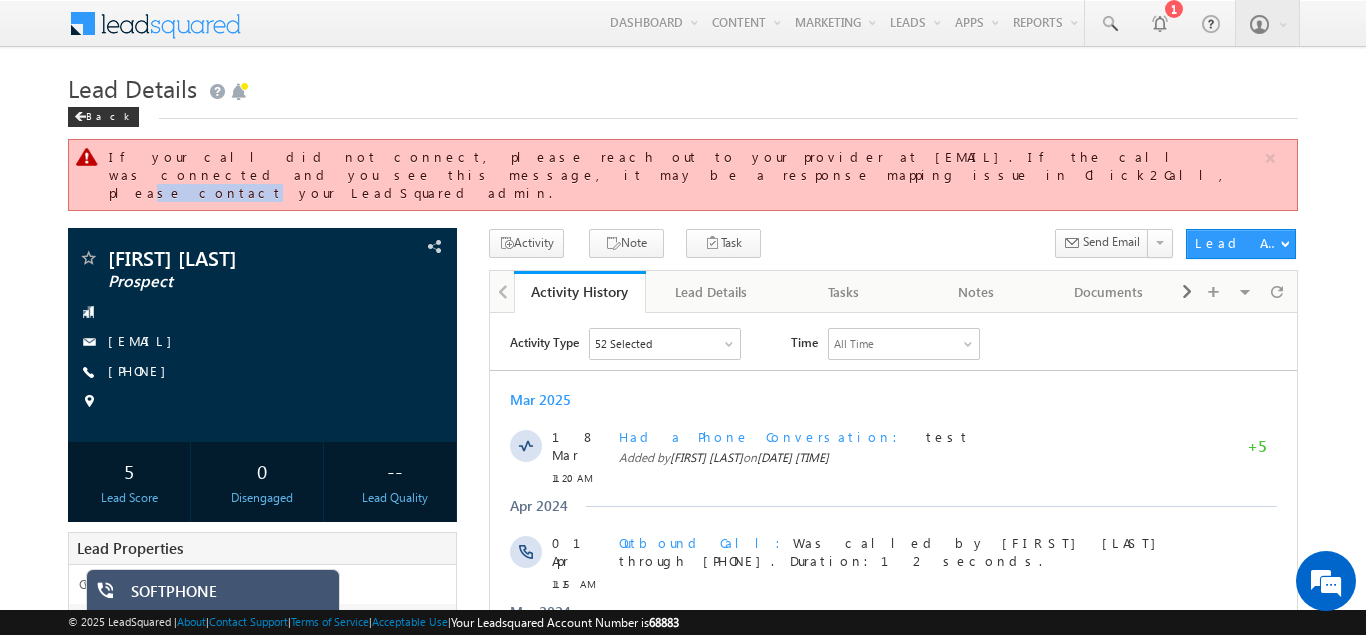 click on "If your call did not connect, please reach out to your provider at [EMAIL]. If the call was connected and you see this message, it may be a response mapping issue in Click2Call, please contact your LeadSquared admin." at bounding box center [685, 175] 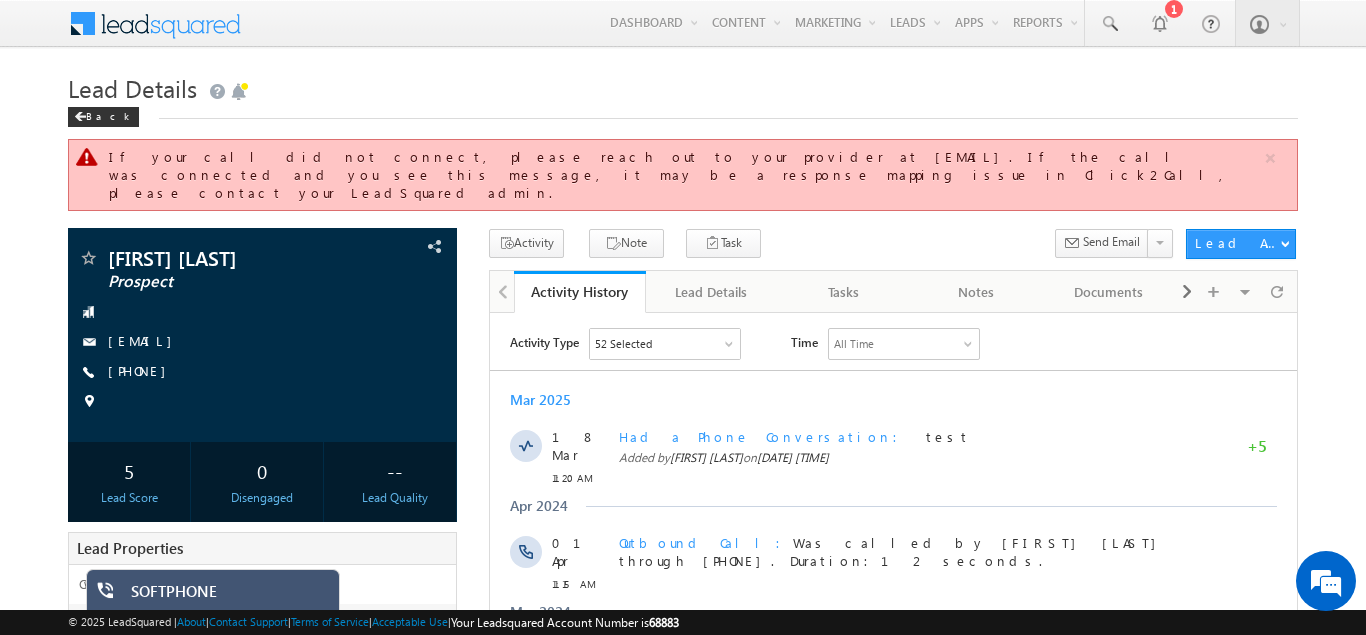 click on "If your call did not connect, please reach out to your provider at [EMAIL]. If the call was connected and you see this message, it may be a response mapping issue in Click2Call, please contact your LeadSquared admin." at bounding box center [685, 175] 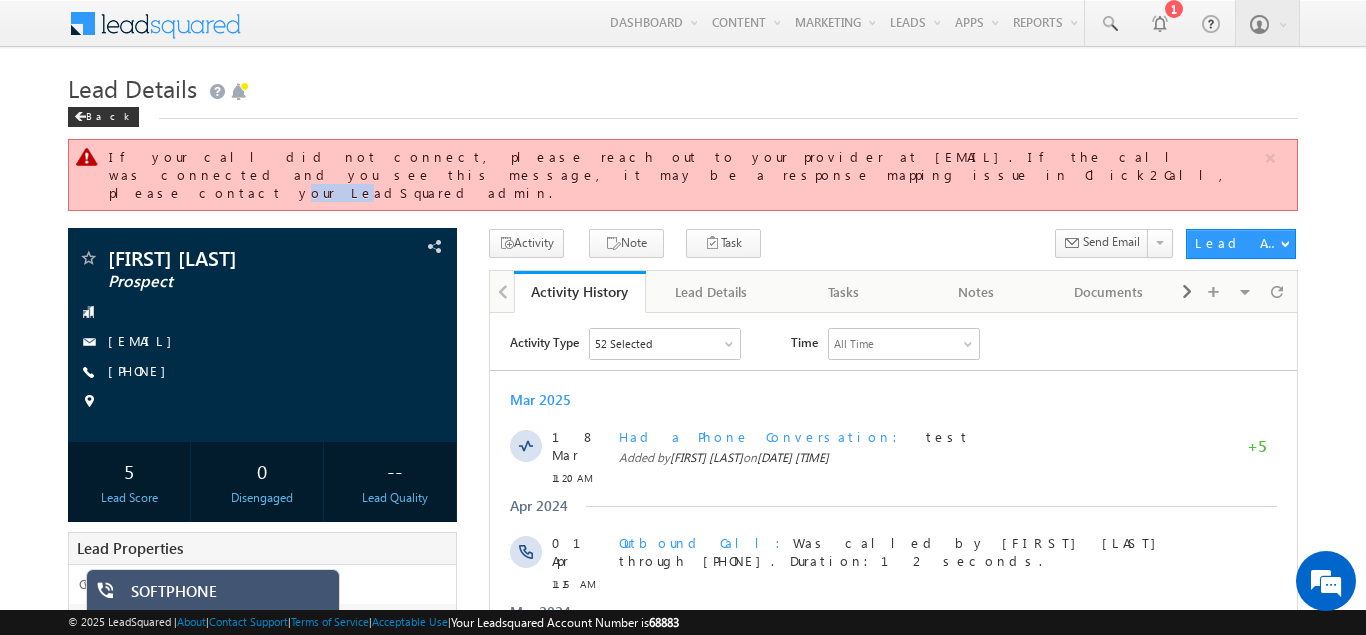 click on "If your call did not connect, please reach out to your provider at [EMAIL]. If the call was connected and you see this message, it may be a response mapping issue in Click2Call, please contact your LeadSquared admin." at bounding box center (685, 175) 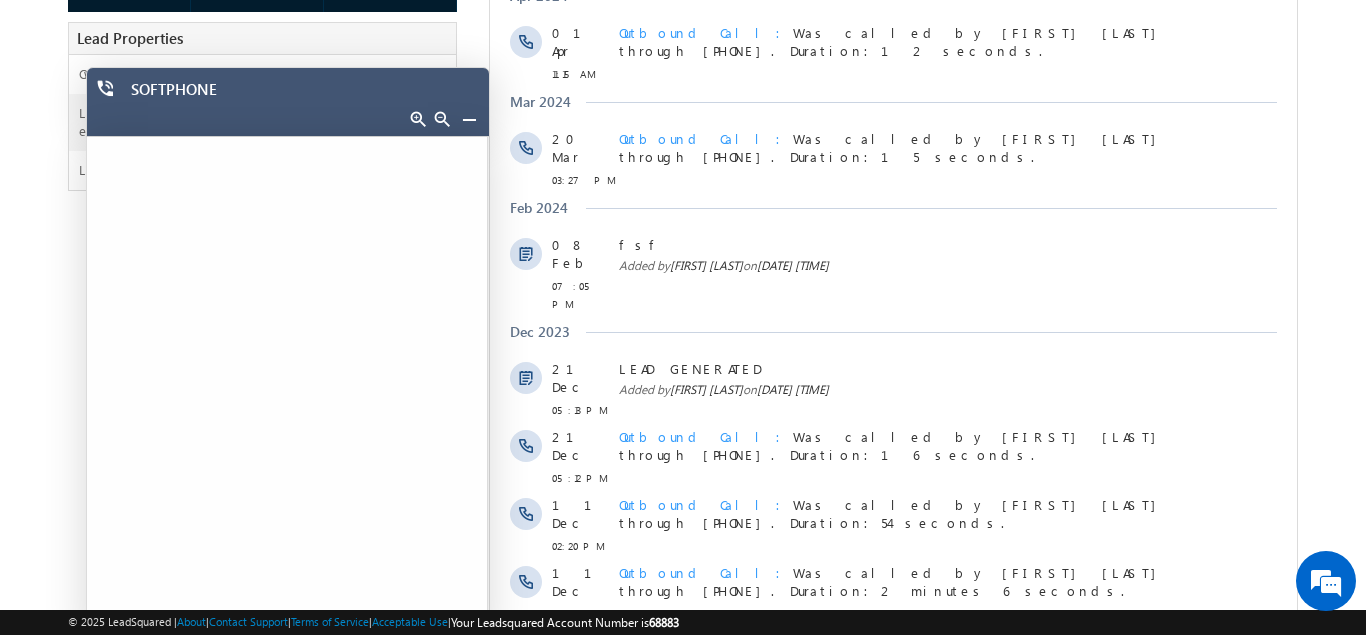 scroll, scrollTop: 0, scrollLeft: 0, axis: both 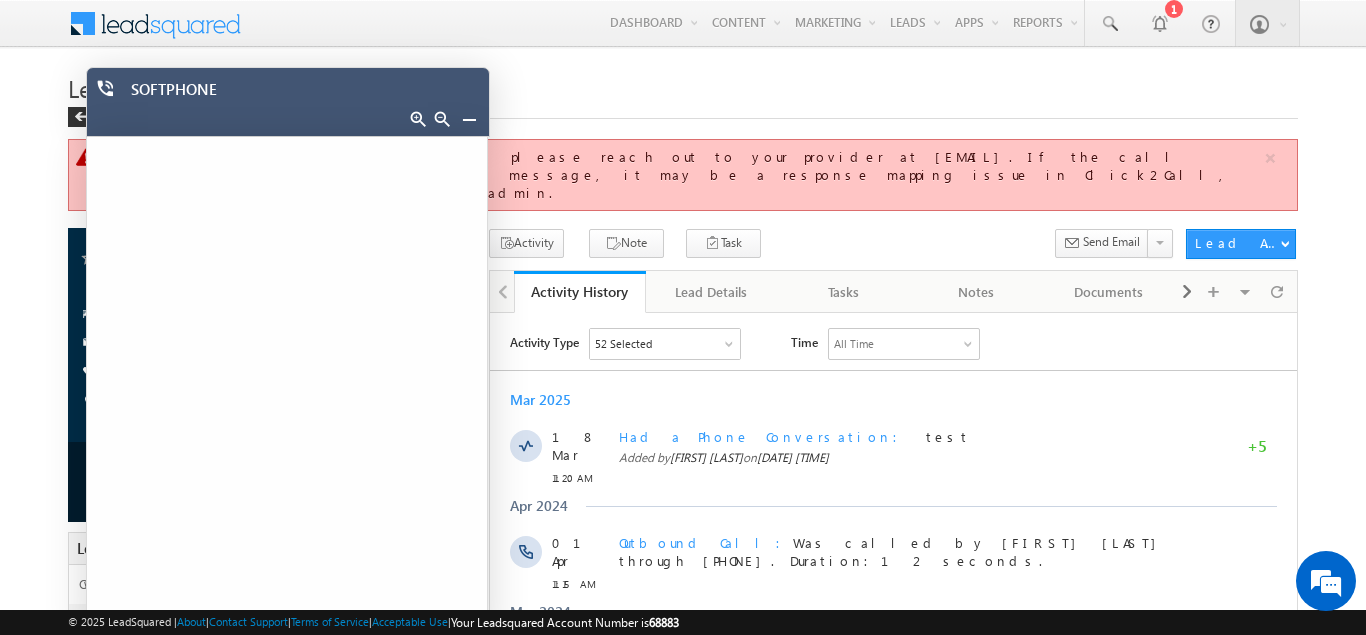 click at bounding box center (469, 119) 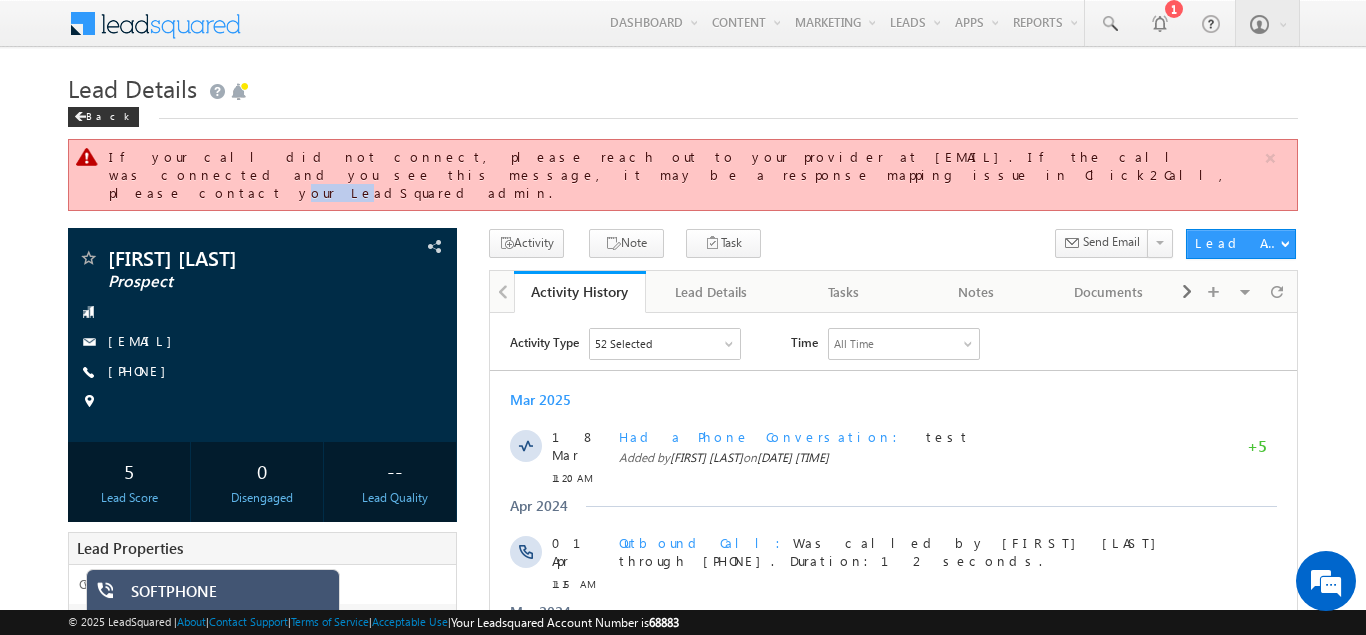 click on "SOFTPHONE" at bounding box center (228, 596) 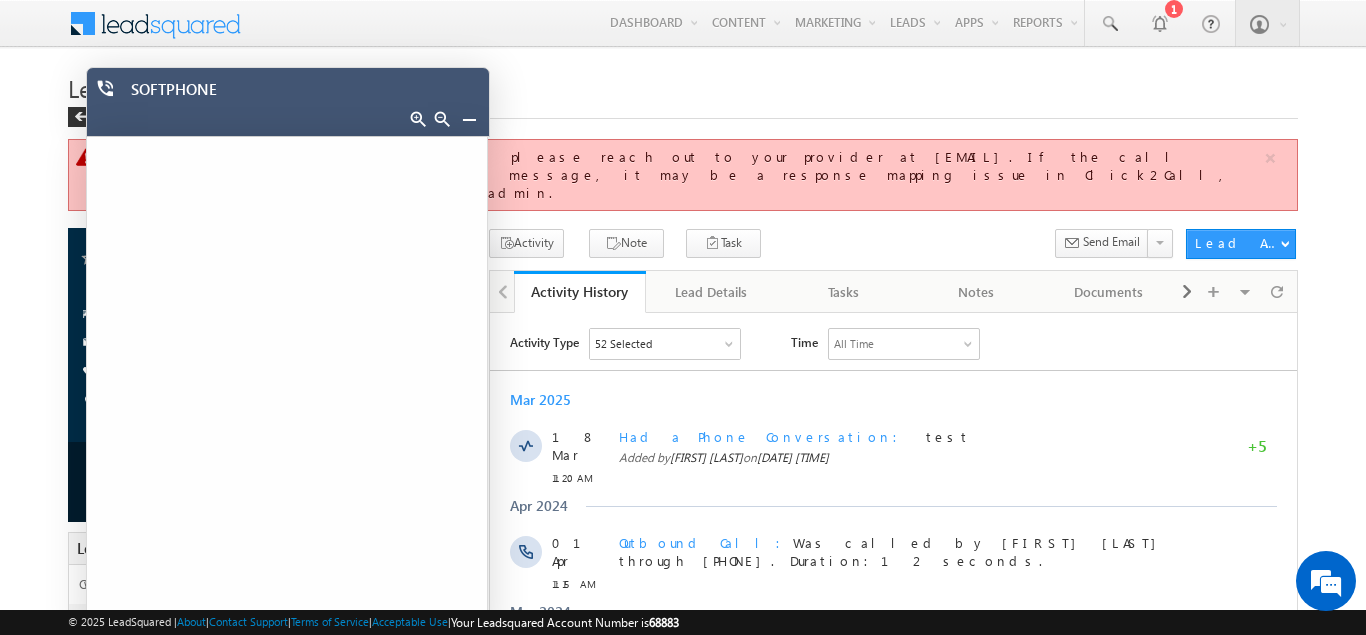 click at bounding box center [469, 119] 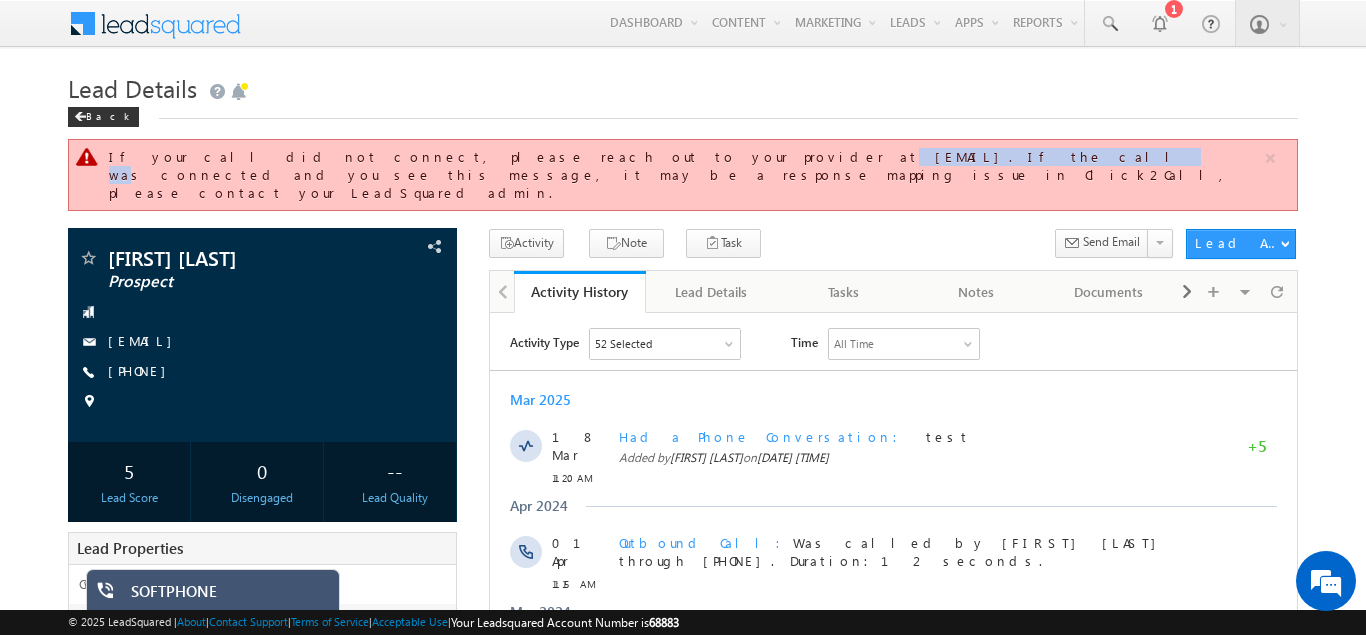 drag, startPoint x: 475, startPoint y: 156, endPoint x: 606, endPoint y: 159, distance: 131.03435 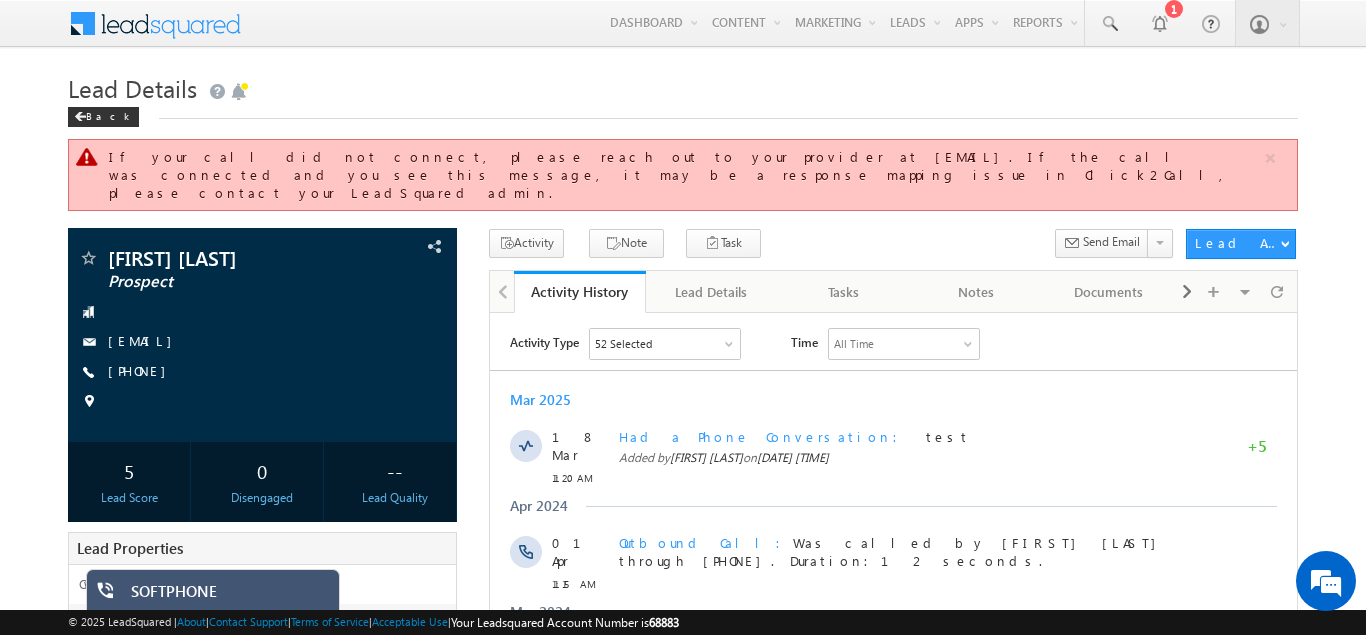 click on "If your call did not connect, please reach out to your provider at [EMAIL]. If the call was connected and you see this message, it may be a response mapping issue in Click2Call, please contact your LeadSquared admin." at bounding box center [685, 175] 